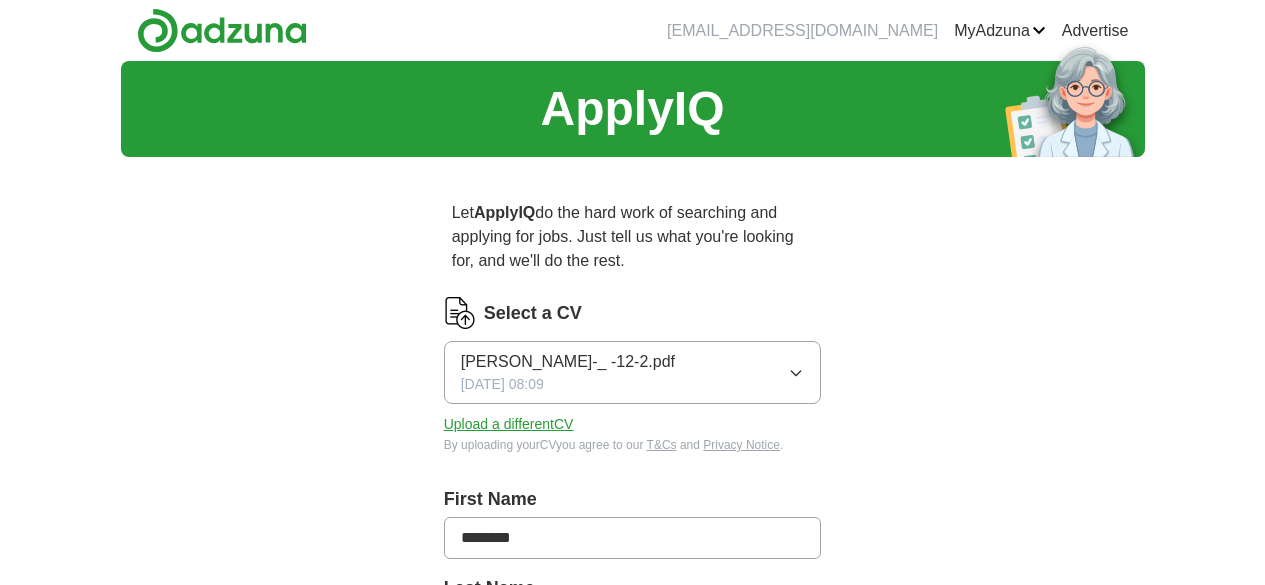 scroll, scrollTop: 0, scrollLeft: 0, axis: both 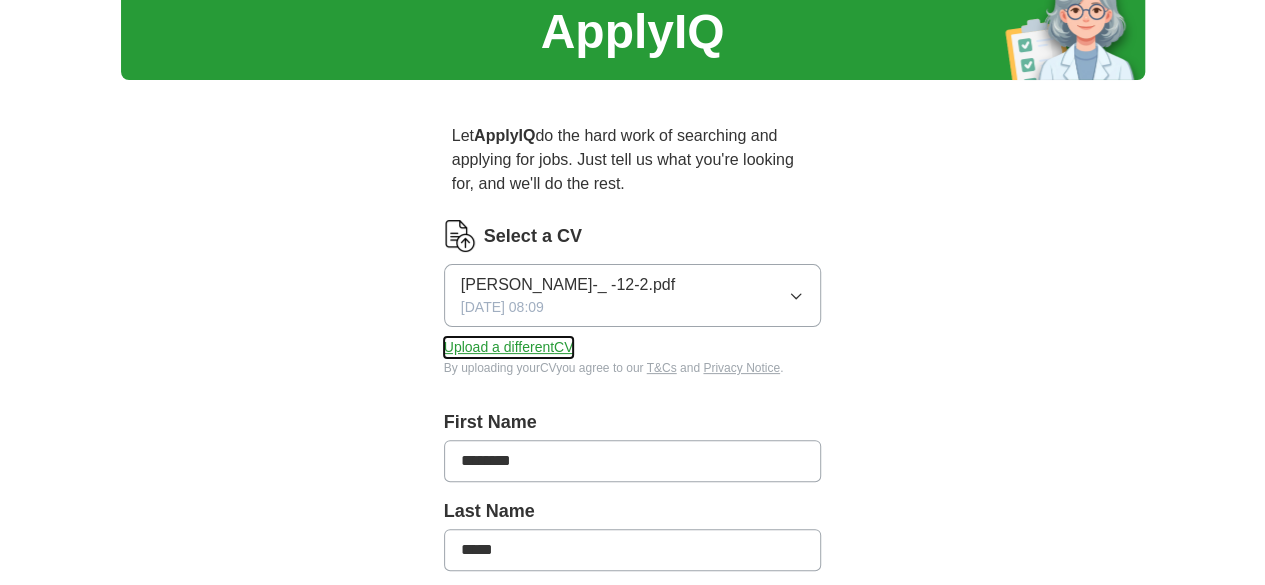 click on "Upload a different  CV" at bounding box center (509, 347) 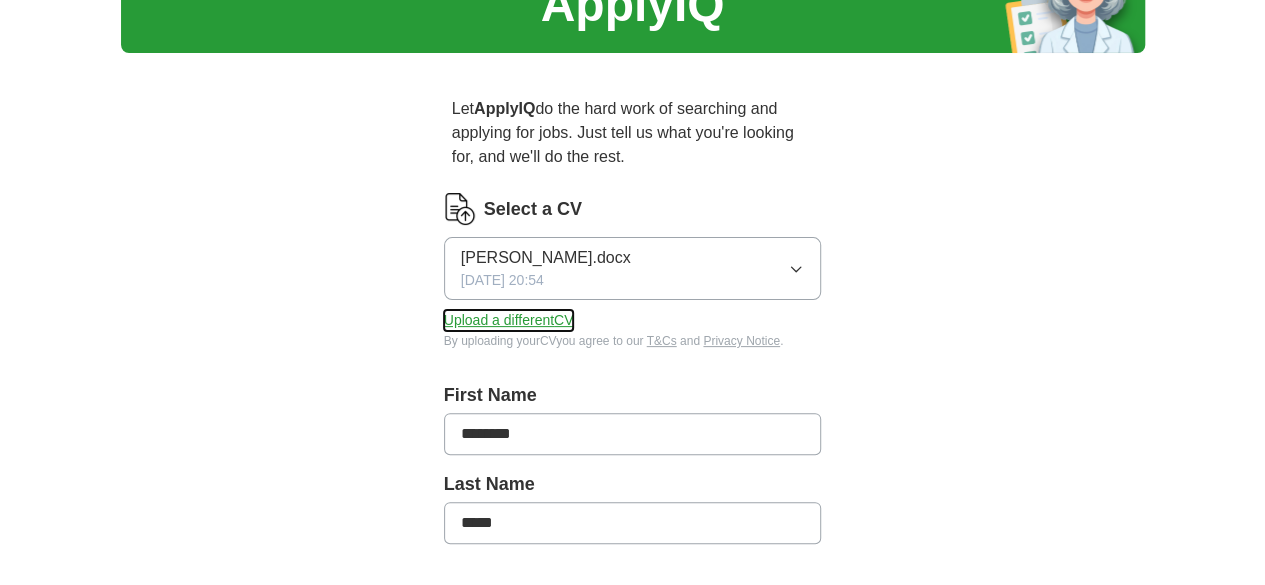 scroll, scrollTop: 0, scrollLeft: 0, axis: both 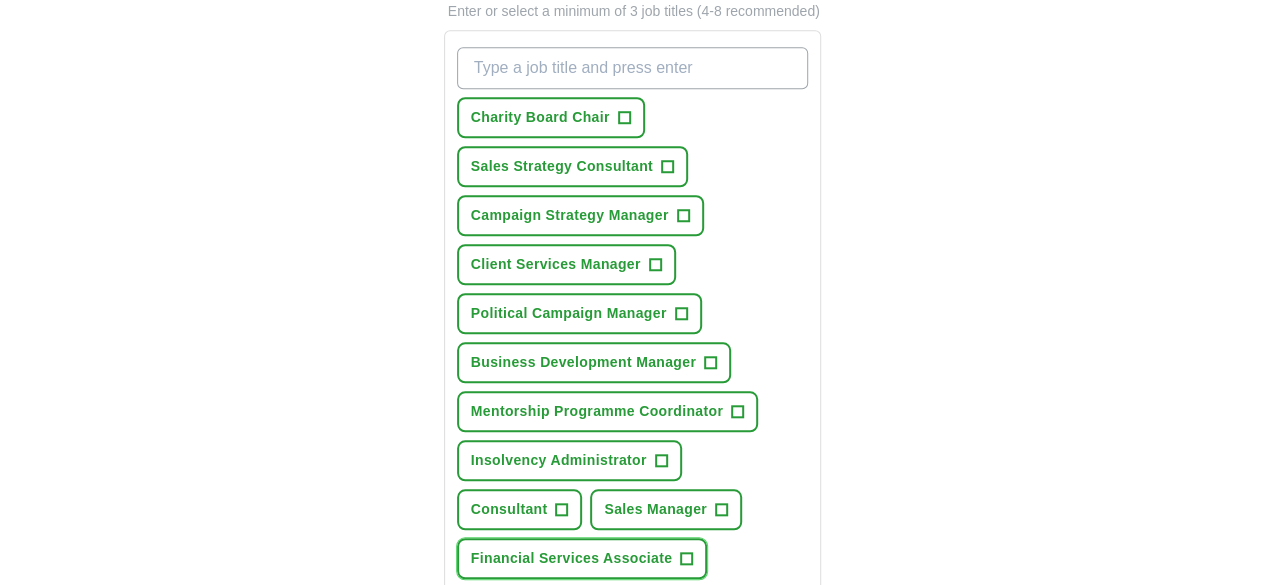 click on "+" at bounding box center (687, 559) 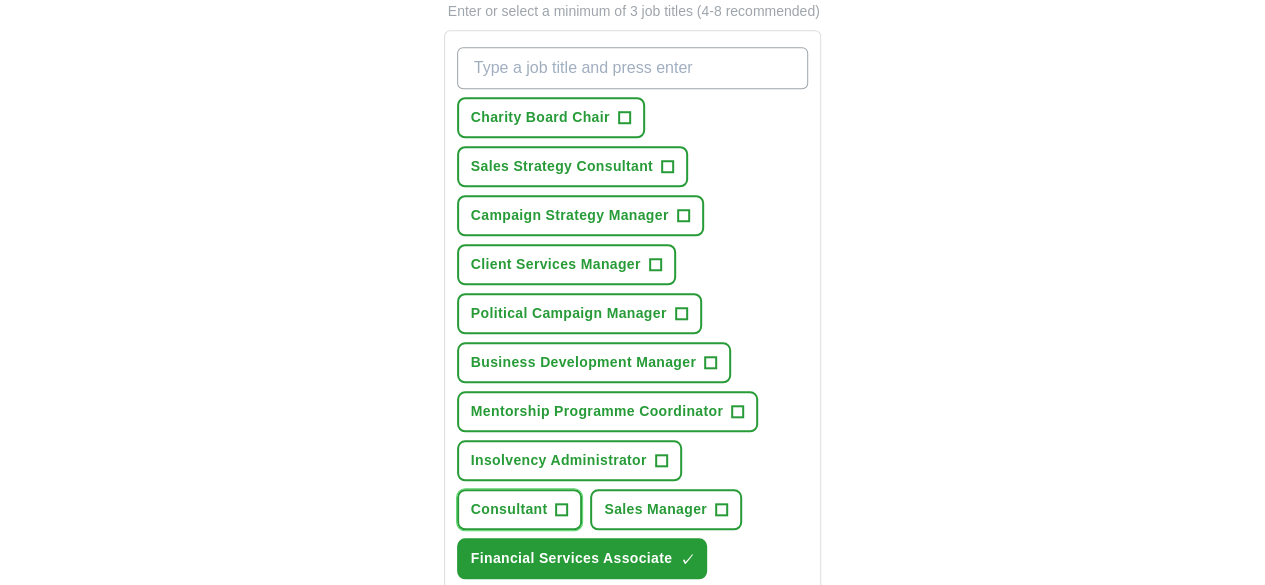 click on "Consultant" at bounding box center (509, 509) 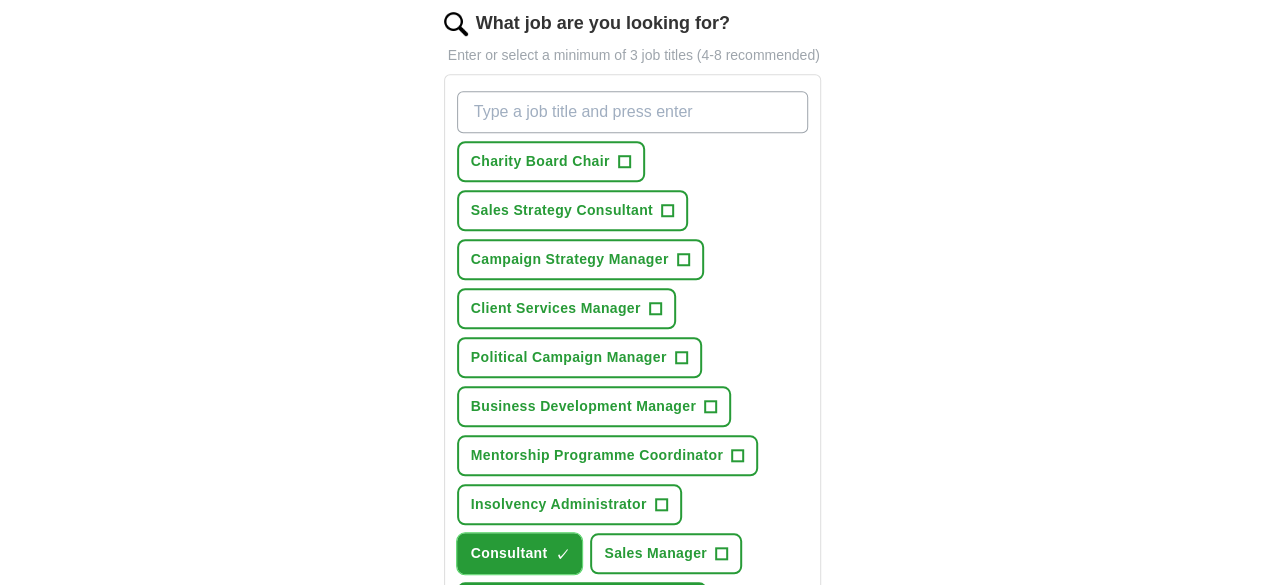 scroll, scrollTop: 650, scrollLeft: 0, axis: vertical 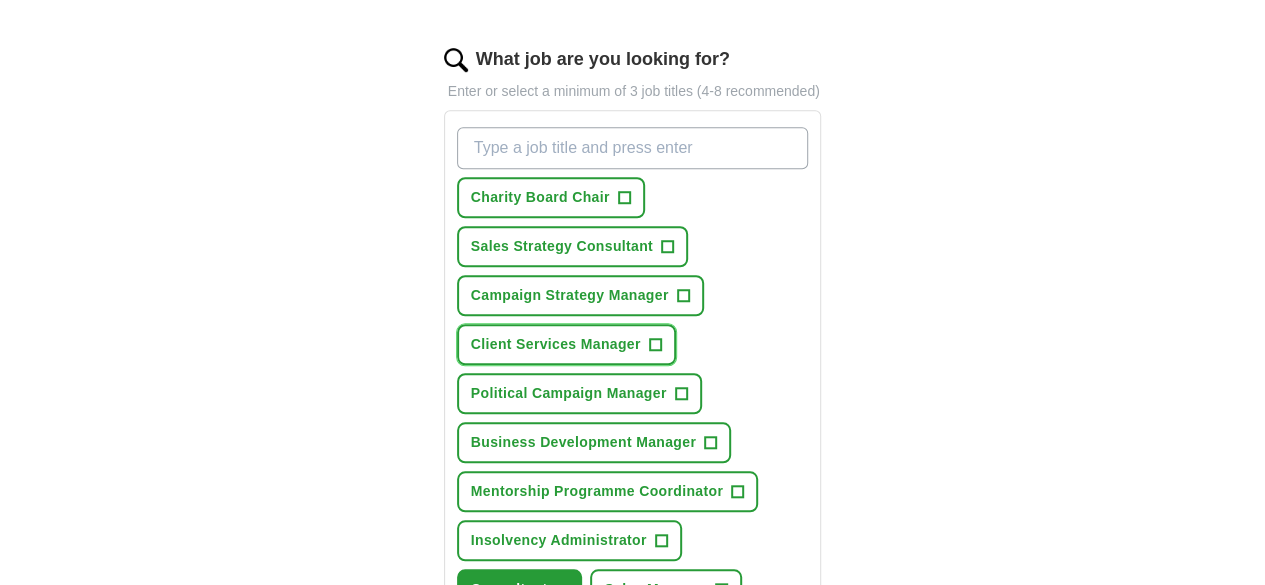 click on "Client Services Manager" at bounding box center (556, 344) 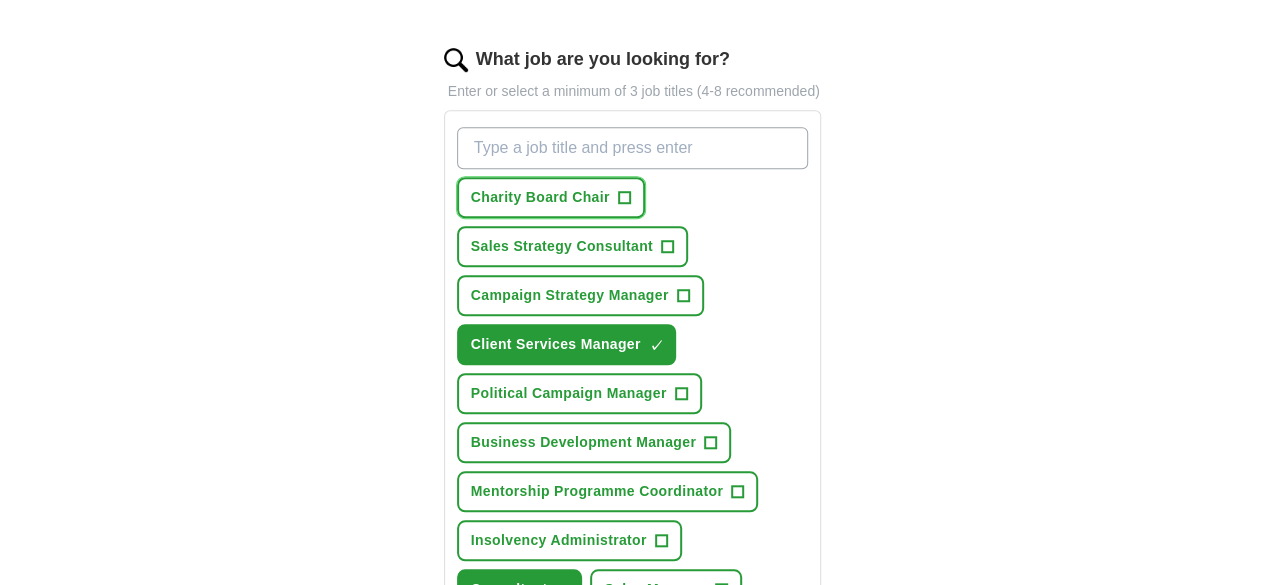 click on "Charity Board Chair" at bounding box center (540, 197) 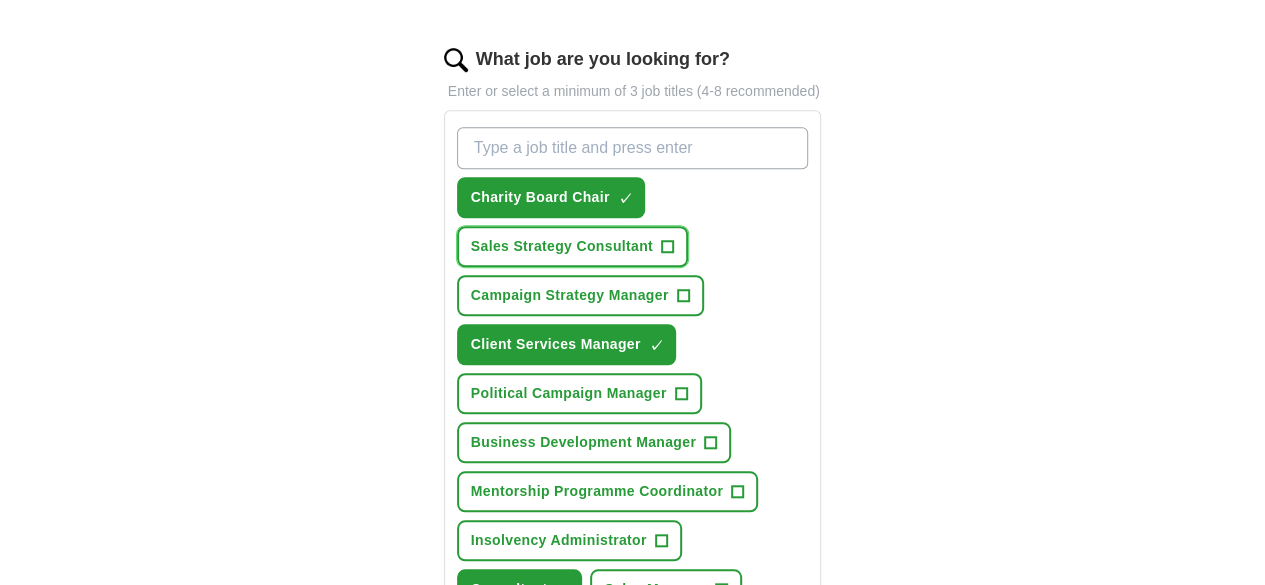 click on "Sales Strategy Consultant" at bounding box center (562, 246) 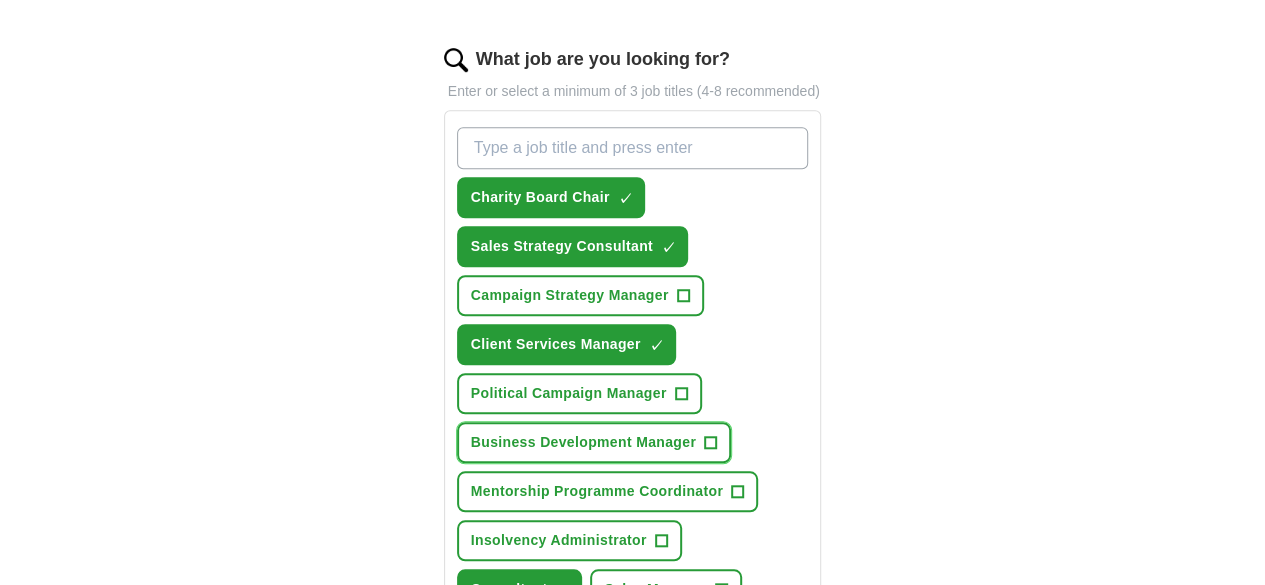 click on "Business Development Manager" at bounding box center (583, 442) 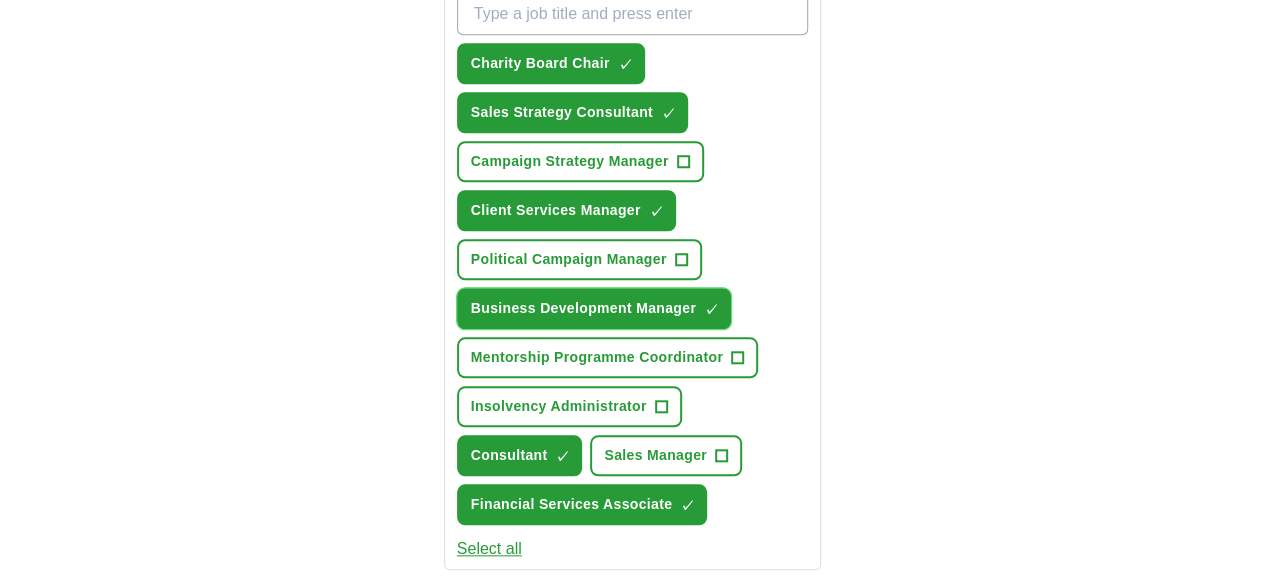 scroll, scrollTop: 862, scrollLeft: 0, axis: vertical 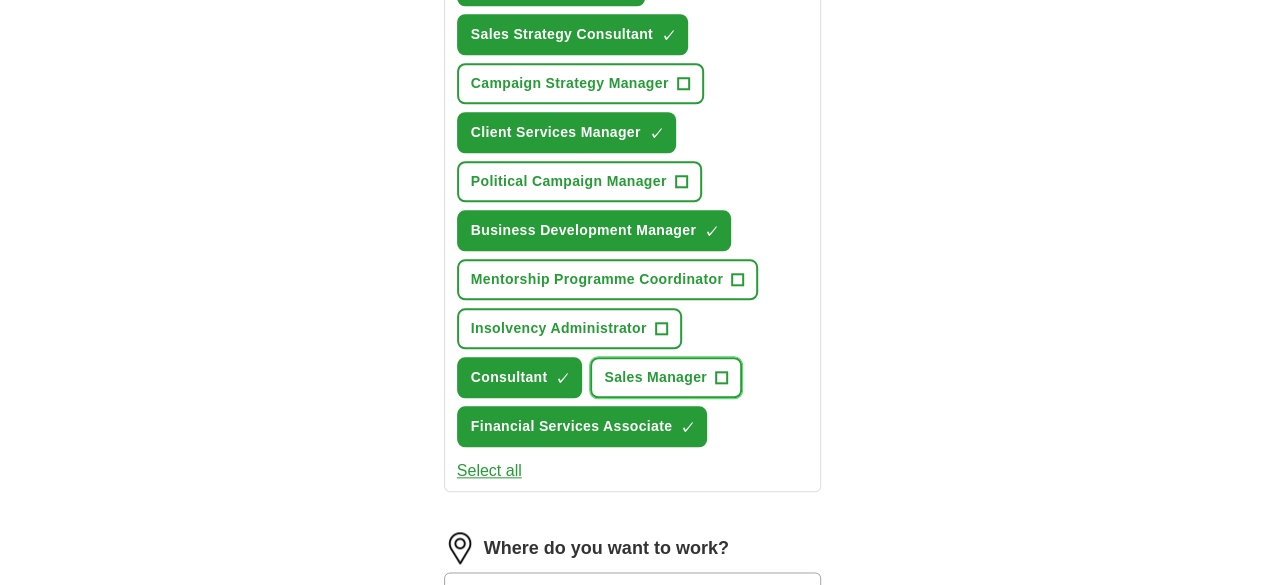 click on "Sales Manager" at bounding box center (655, 377) 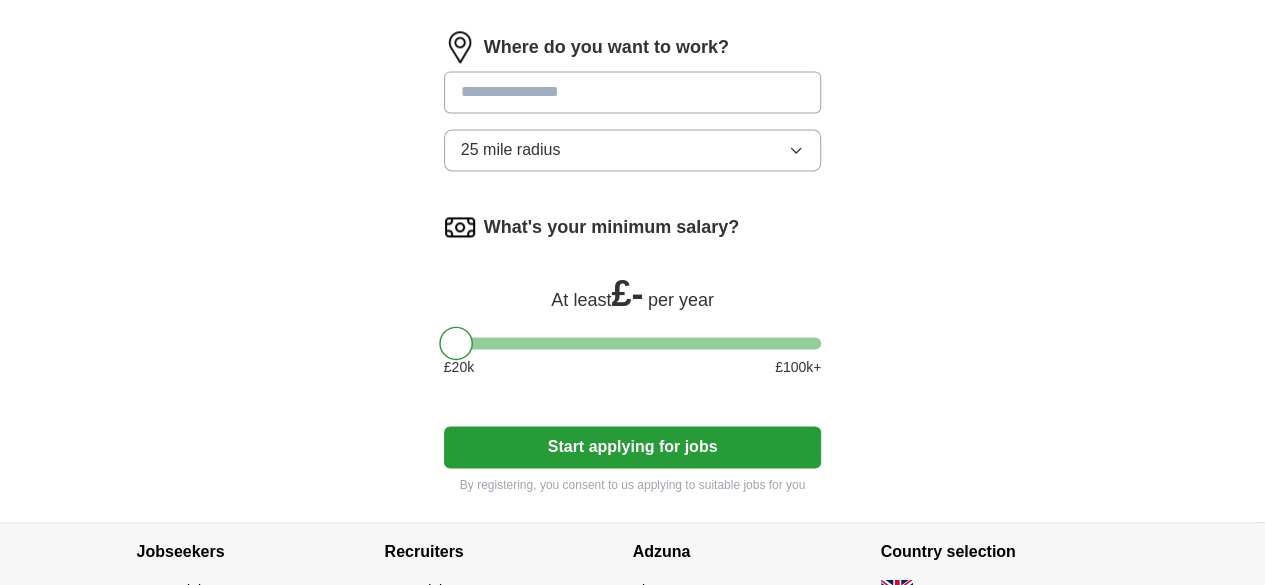 scroll, scrollTop: 1364, scrollLeft: 0, axis: vertical 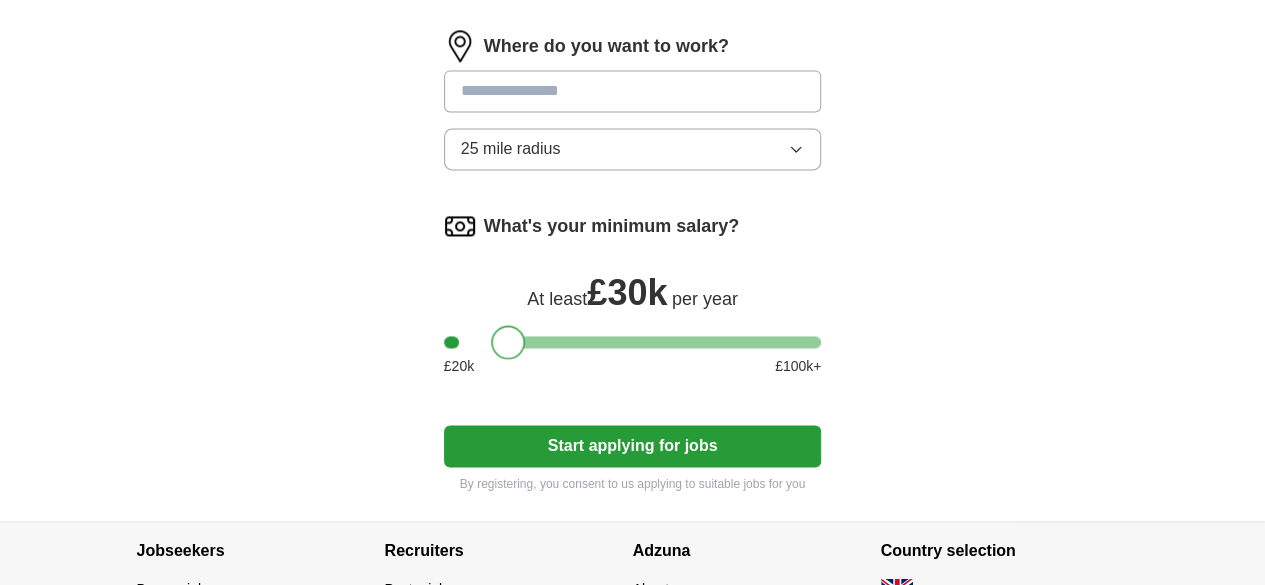 drag, startPoint x: 417, startPoint y: 212, endPoint x: 472, endPoint y: 217, distance: 55.226807 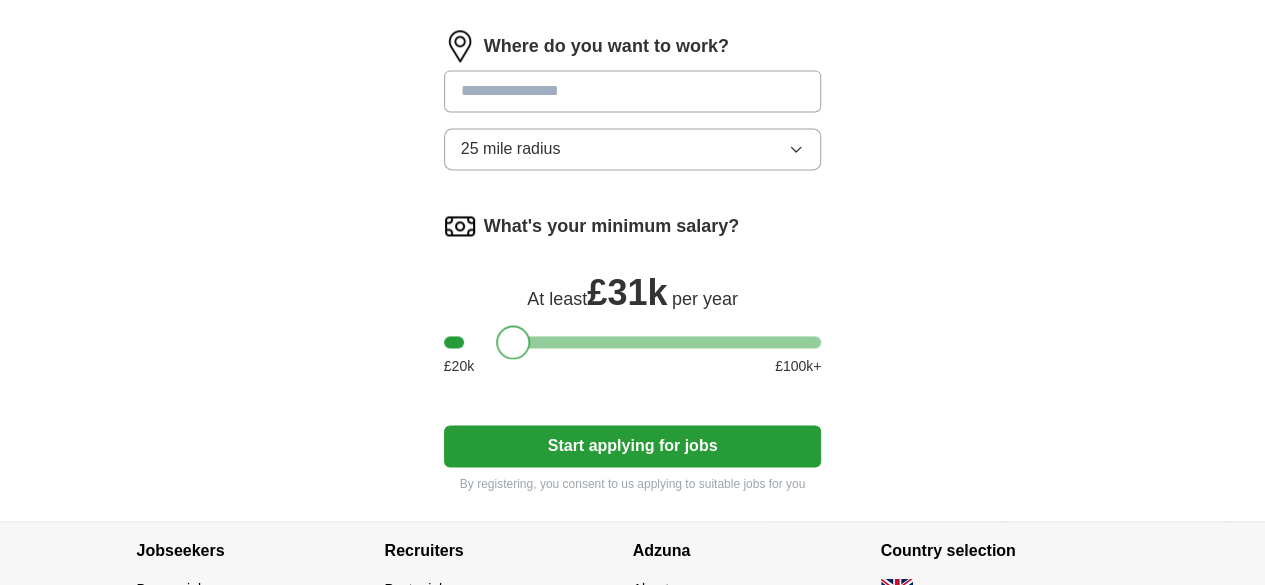 click at bounding box center [513, 342] 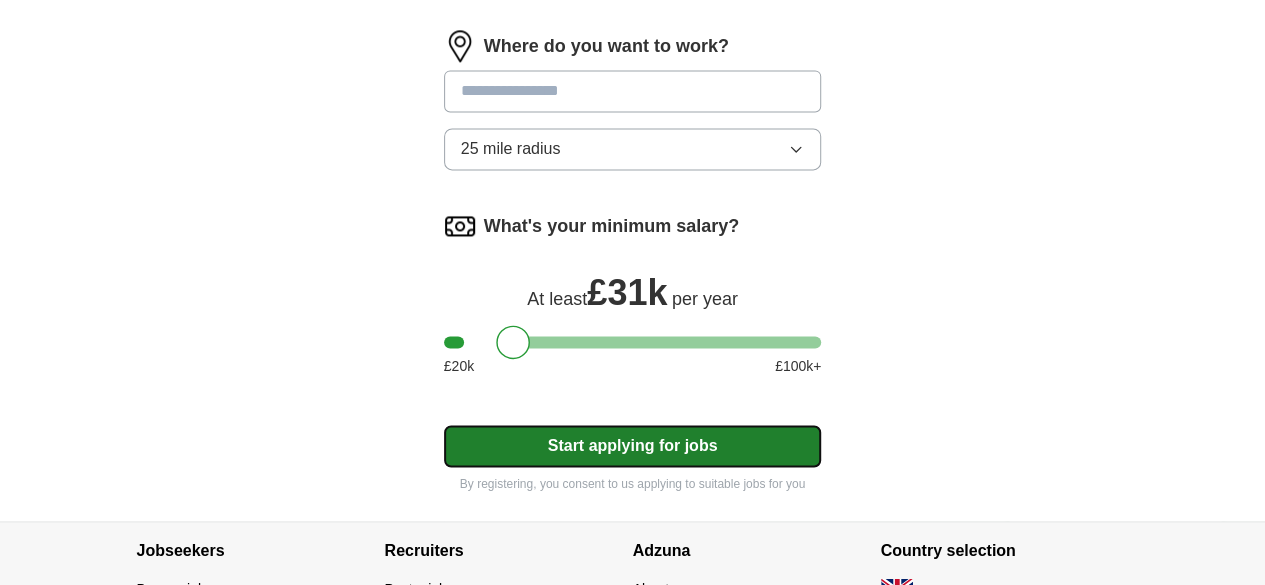 click on "Start applying for jobs" at bounding box center (633, 446) 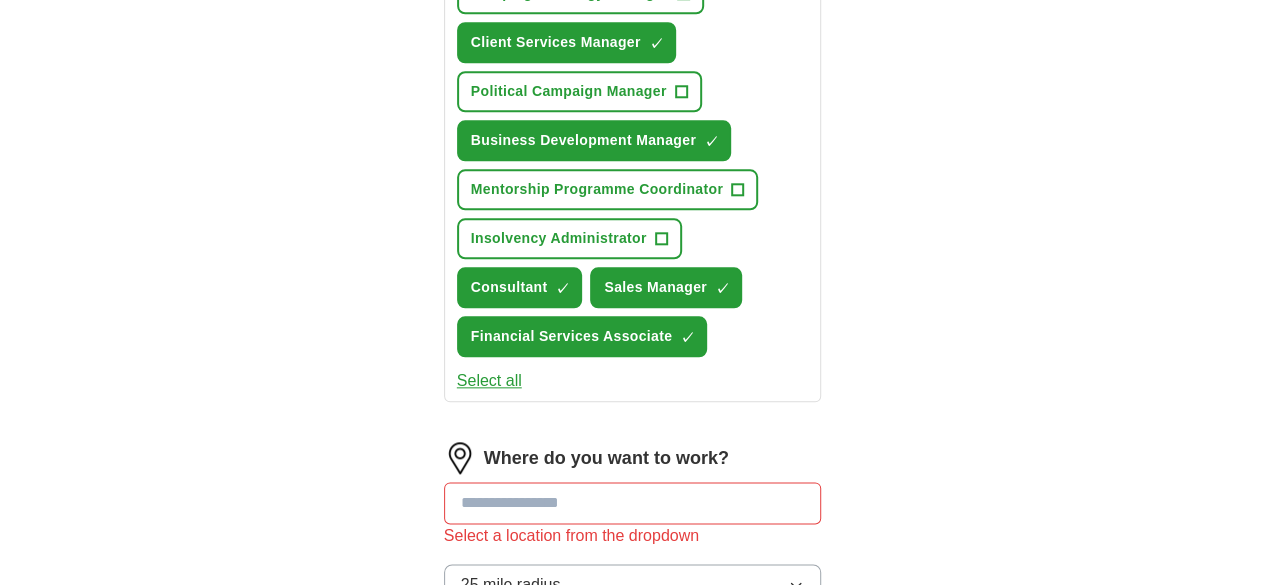 scroll, scrollTop: 950, scrollLeft: 0, axis: vertical 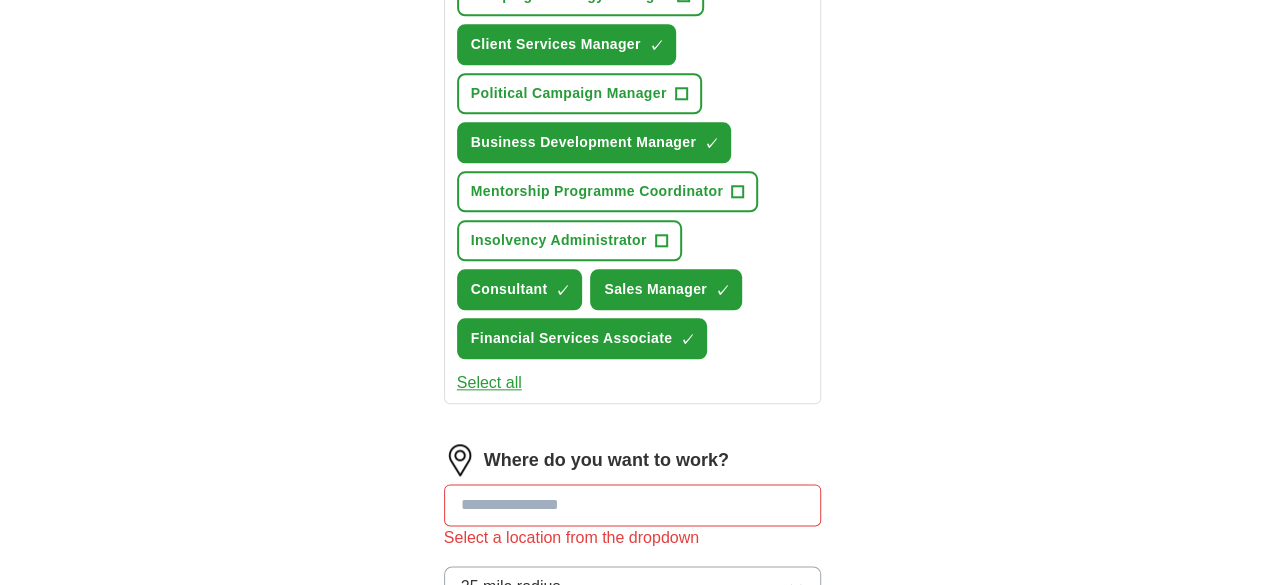click at bounding box center (633, 505) 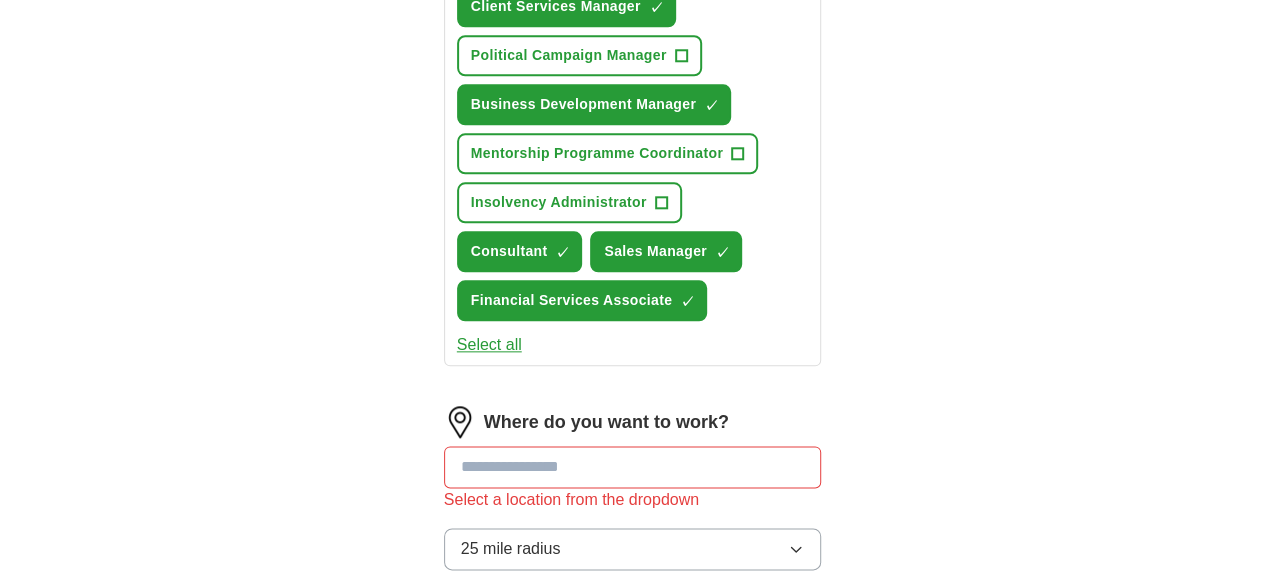 scroll, scrollTop: 998, scrollLeft: 0, axis: vertical 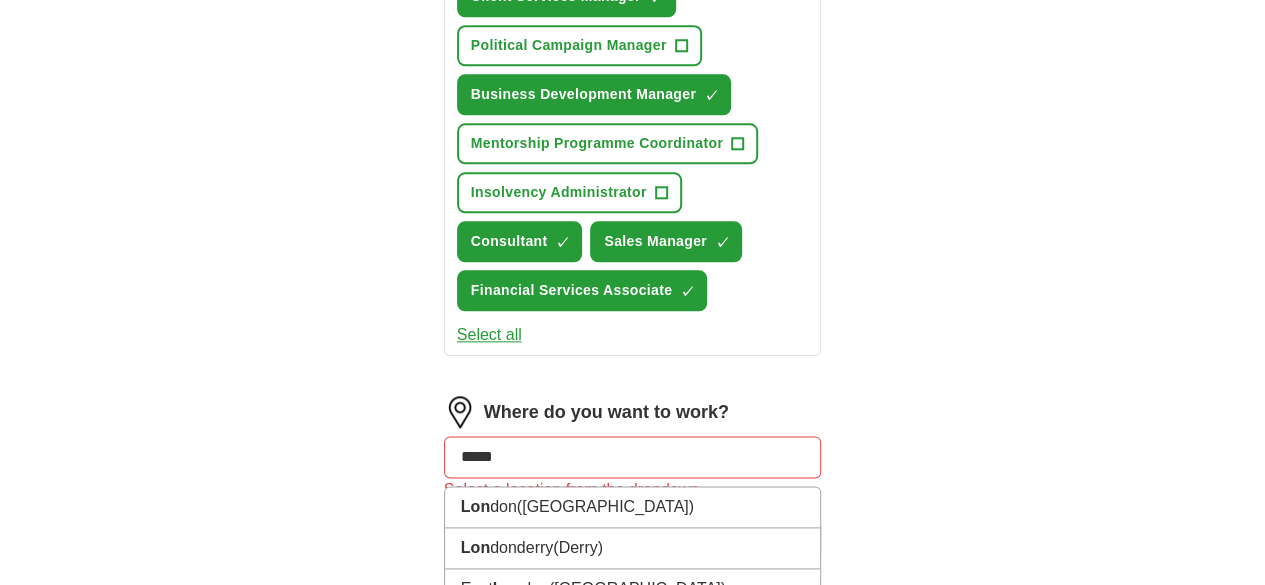 type on "******" 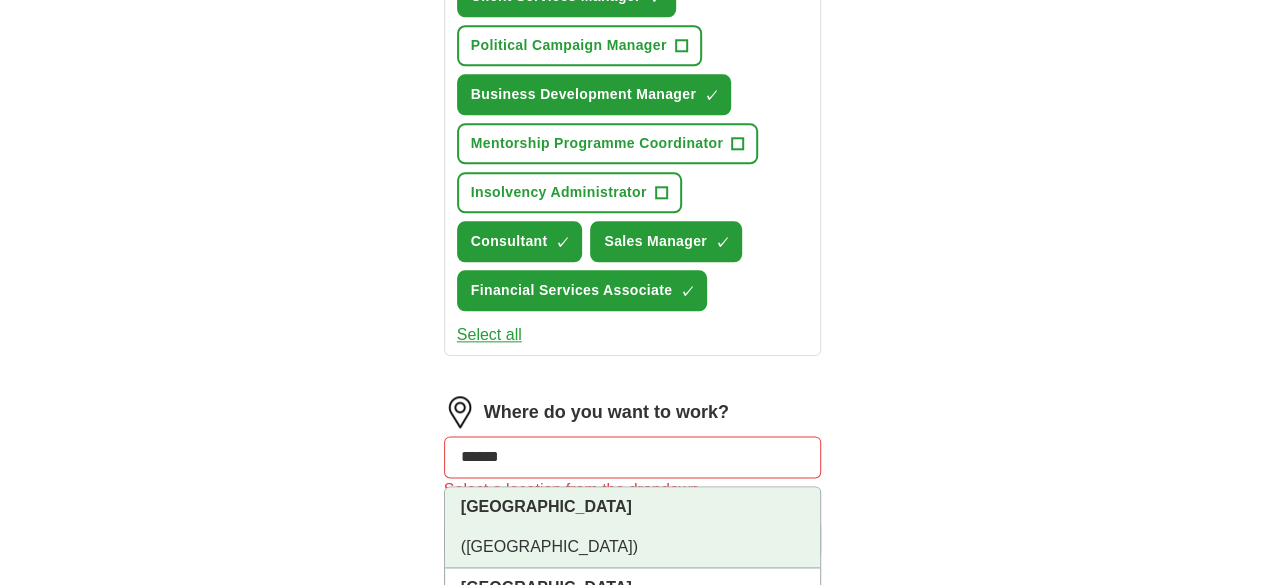 click on "[GEOGRAPHIC_DATA]   ([GEOGRAPHIC_DATA])" at bounding box center [633, 527] 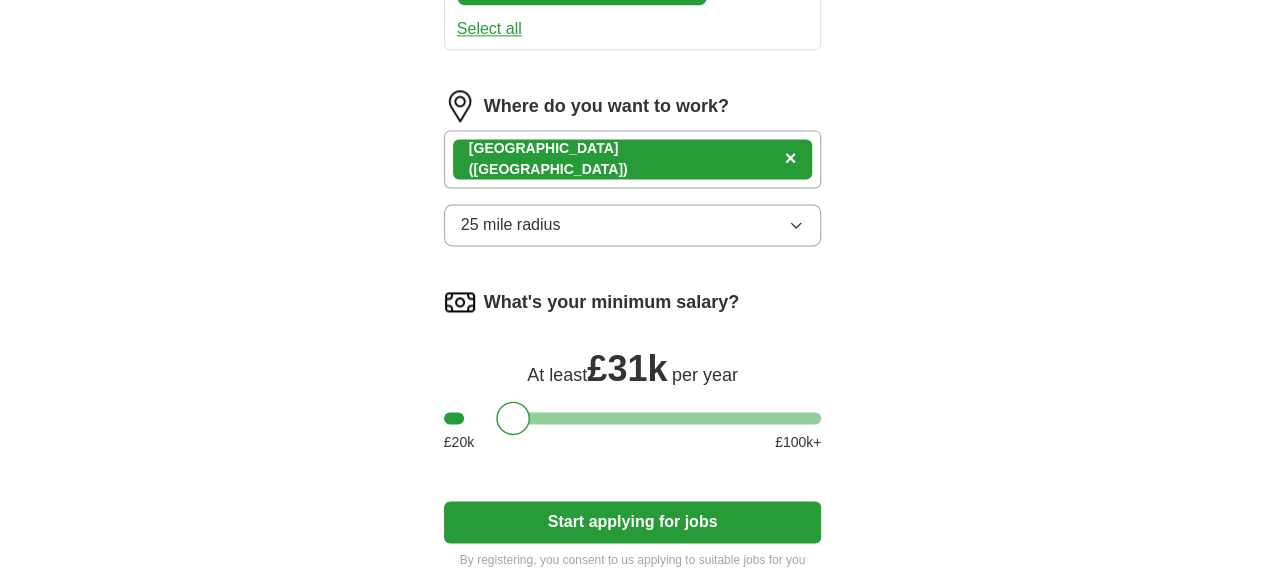 scroll, scrollTop: 1302, scrollLeft: 0, axis: vertical 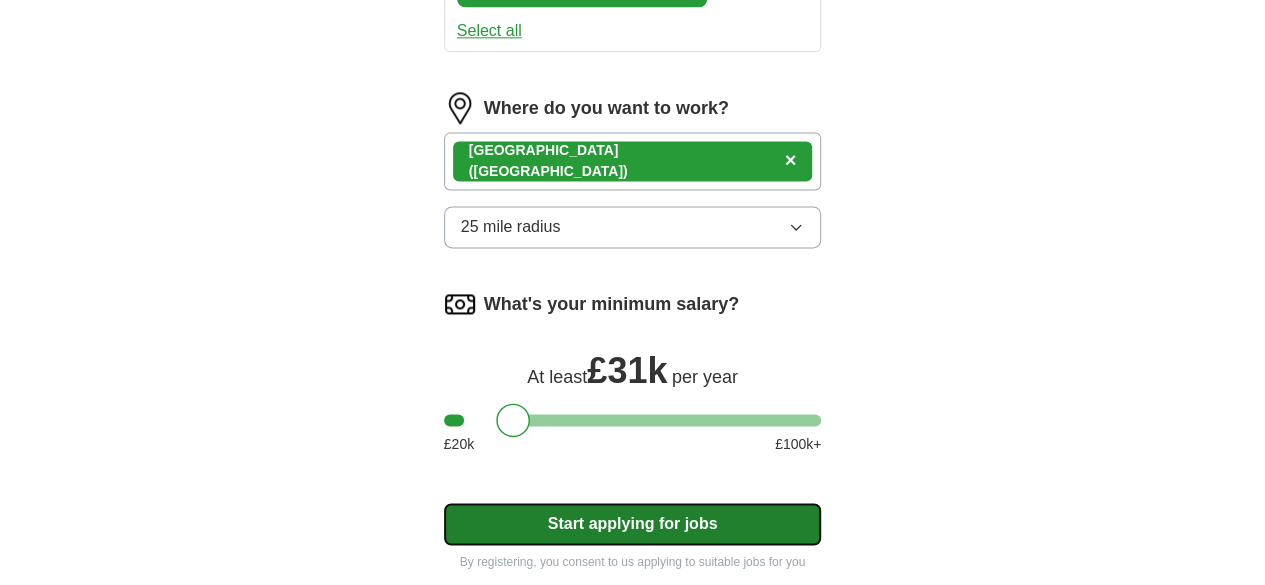 click on "Start applying for jobs" at bounding box center (633, 524) 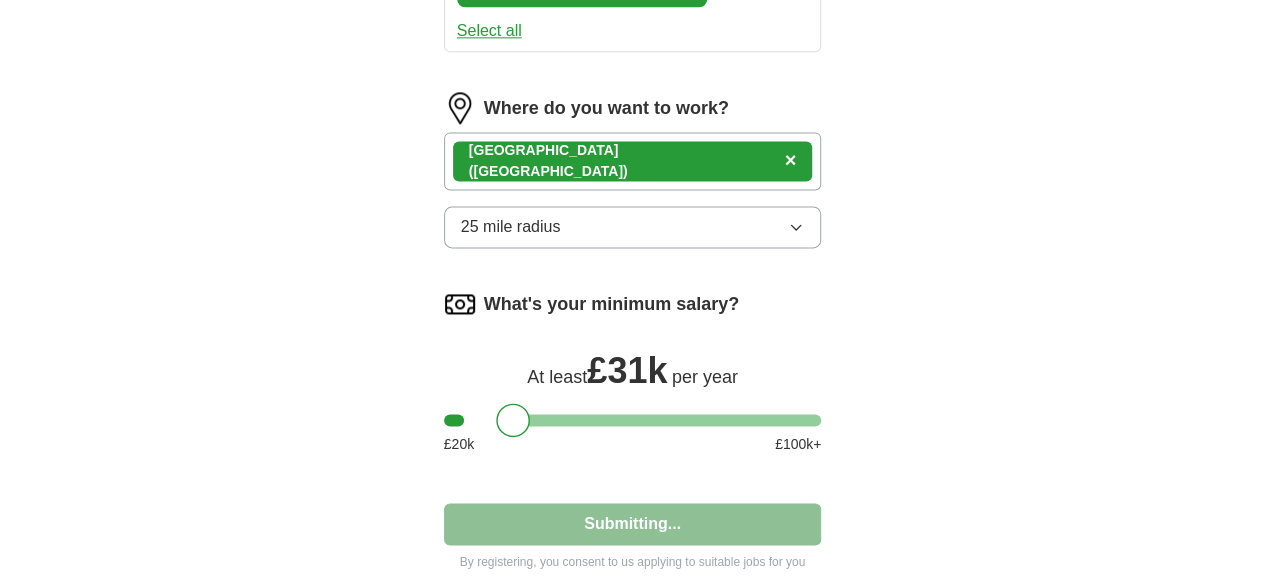 select on "**" 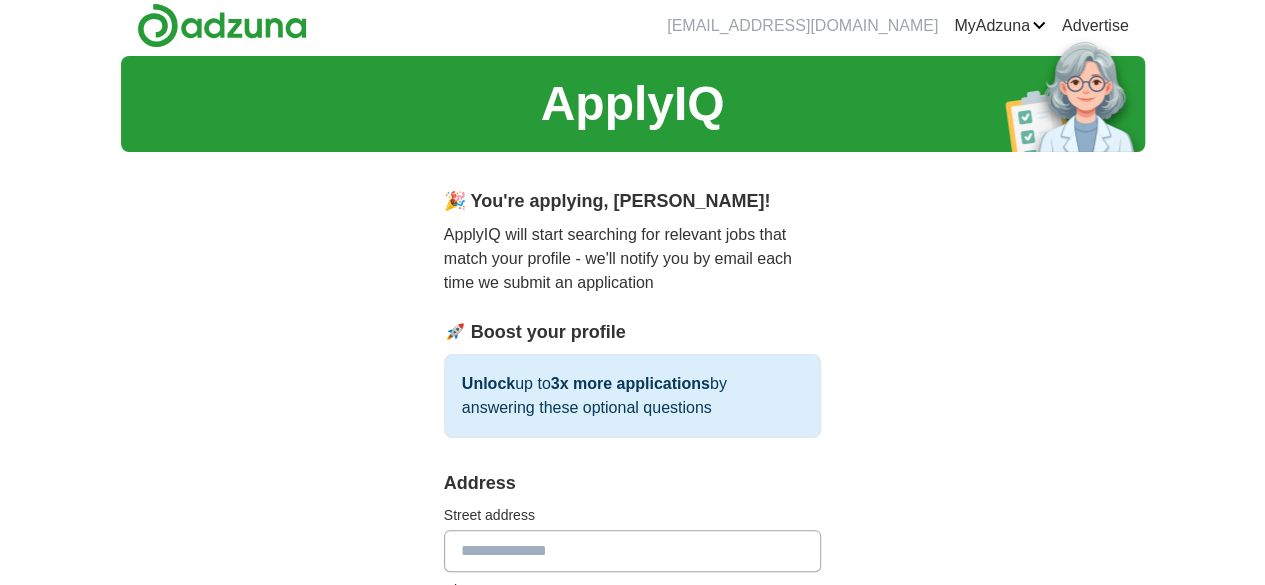 scroll, scrollTop: 0, scrollLeft: 0, axis: both 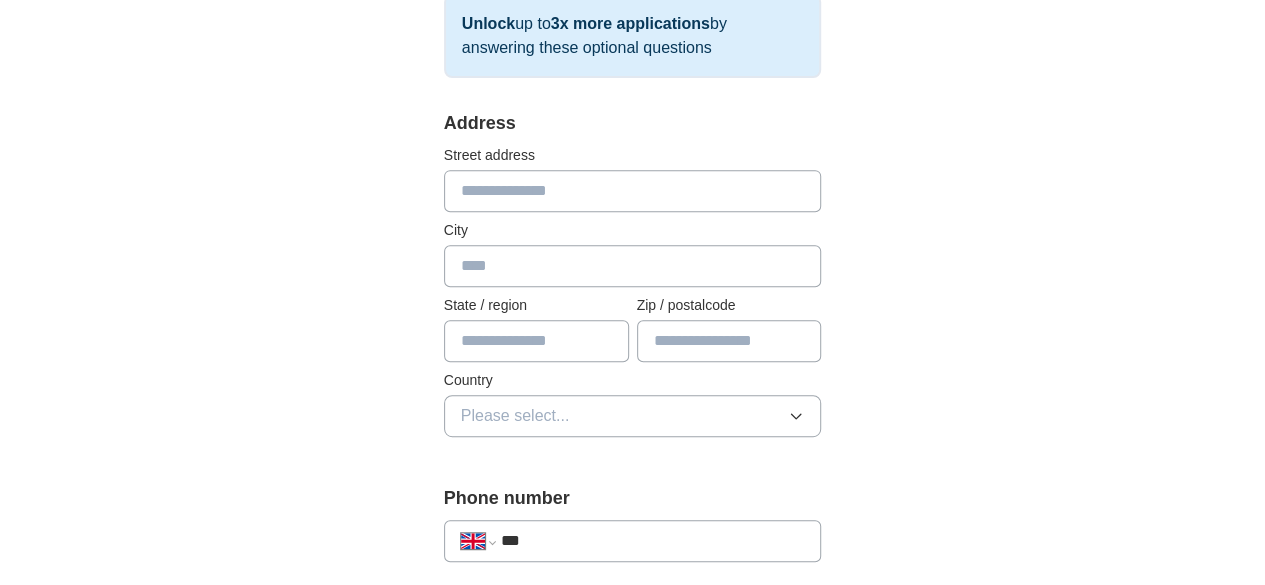 click at bounding box center [633, 191] 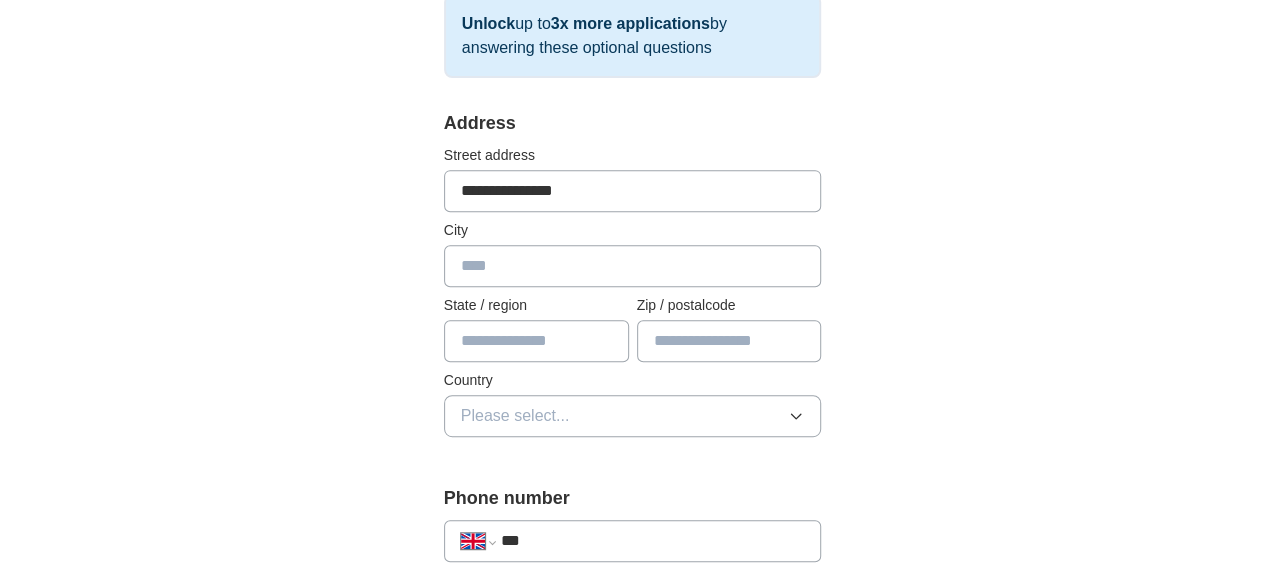 type on "*****" 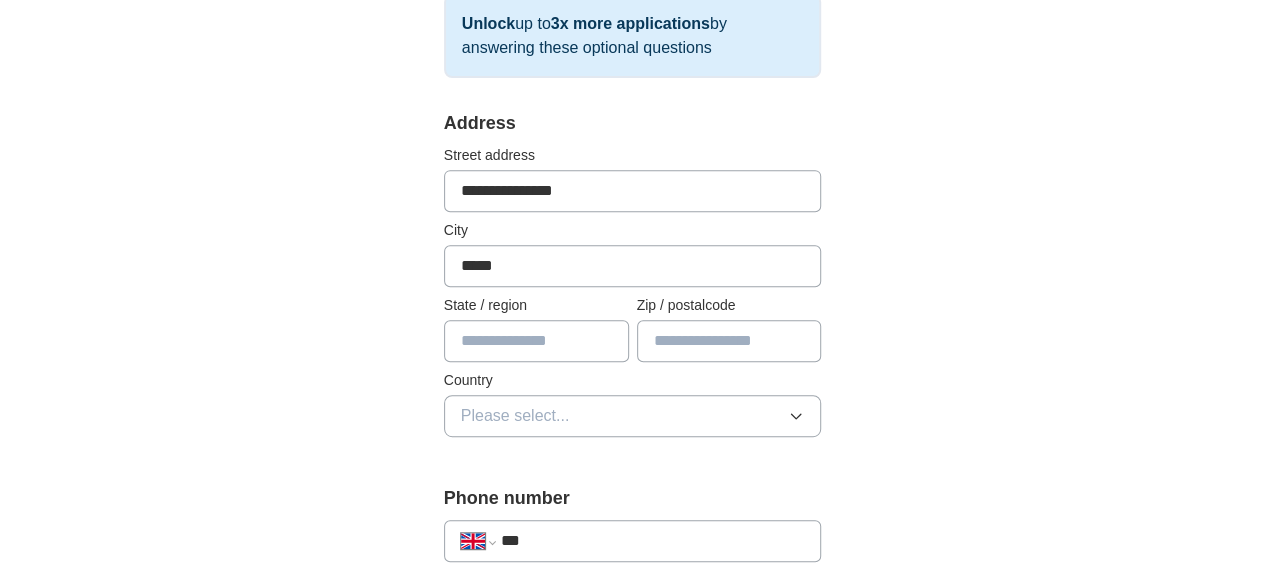 type on "******" 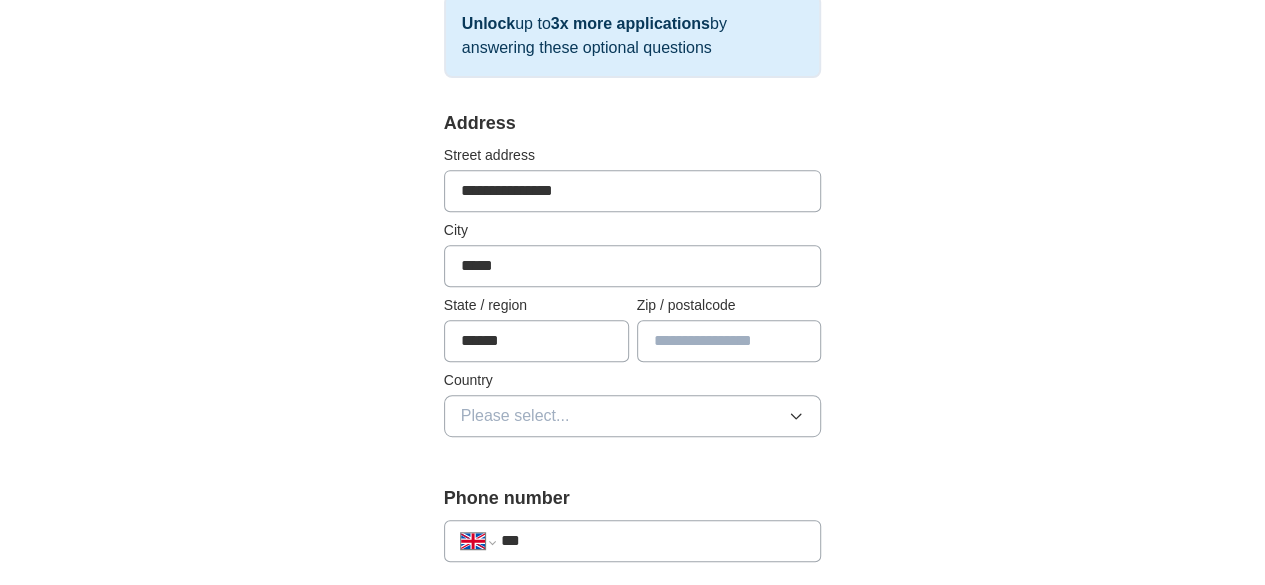 type on "*****" 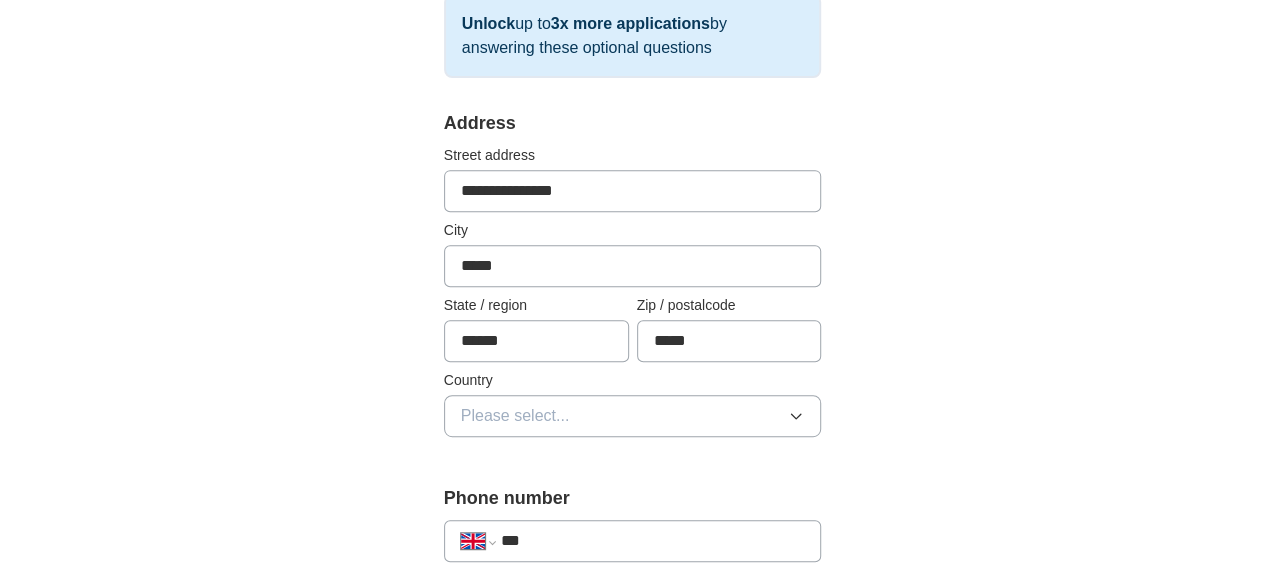 click on "*****" at bounding box center [633, 266] 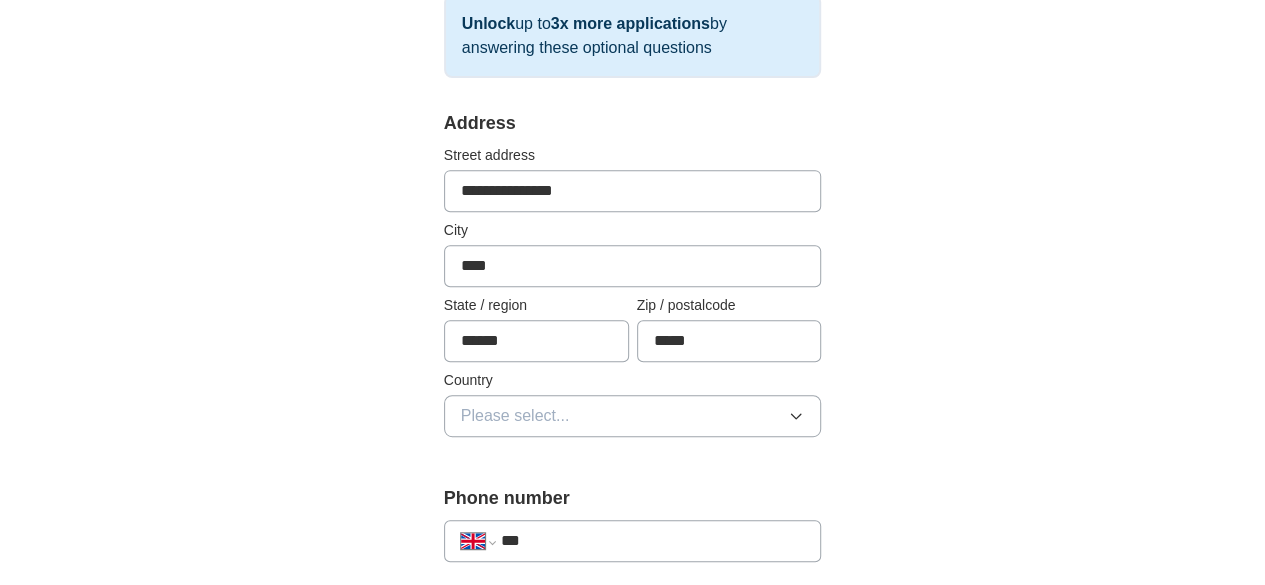 type on "*****" 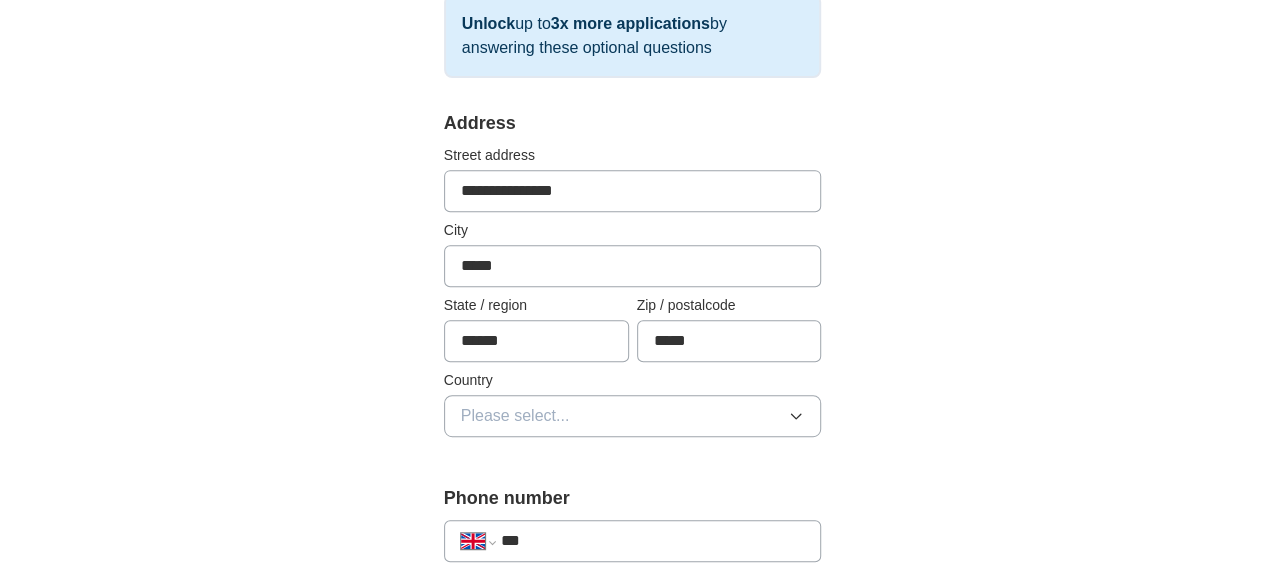 click on "******" at bounding box center (536, 341) 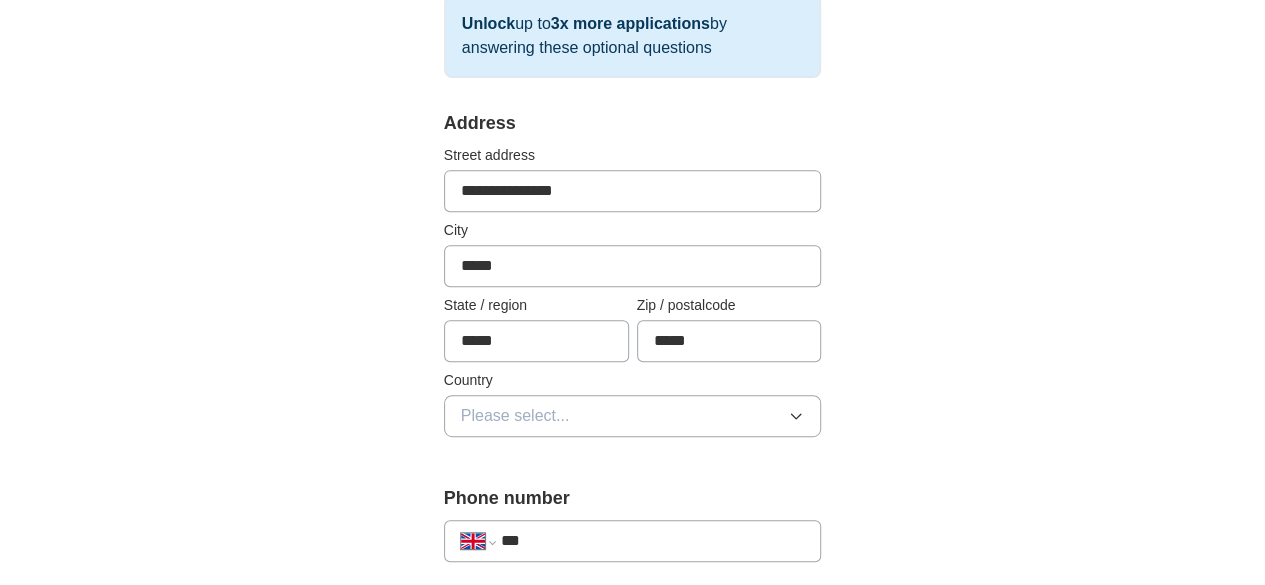 type on "******" 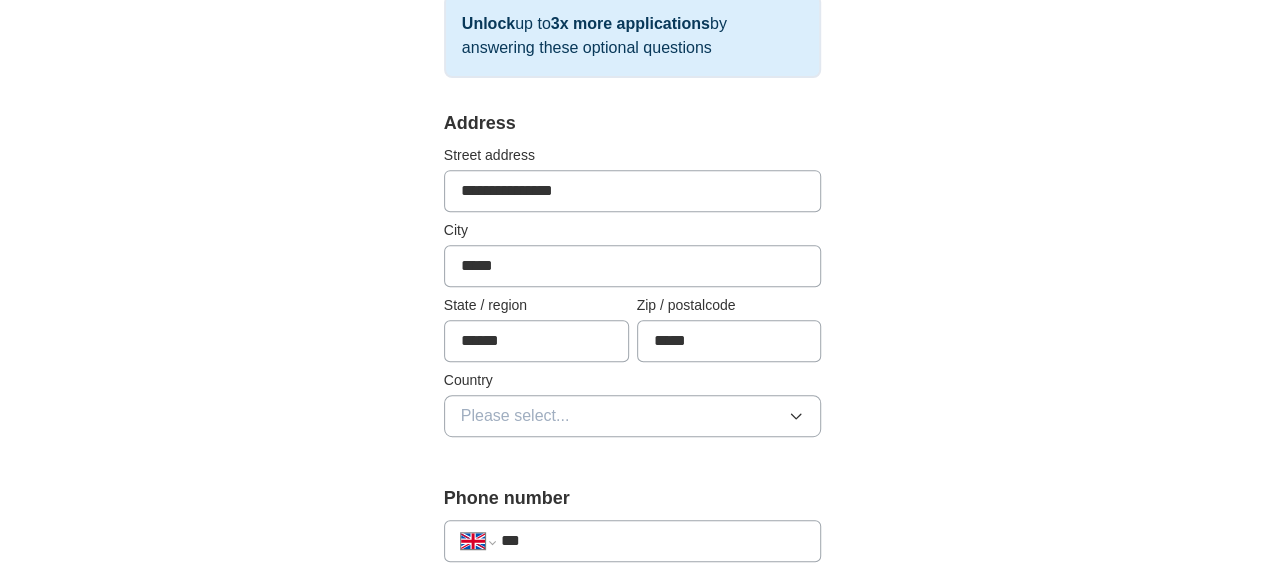 click on "*****" at bounding box center (729, 341) 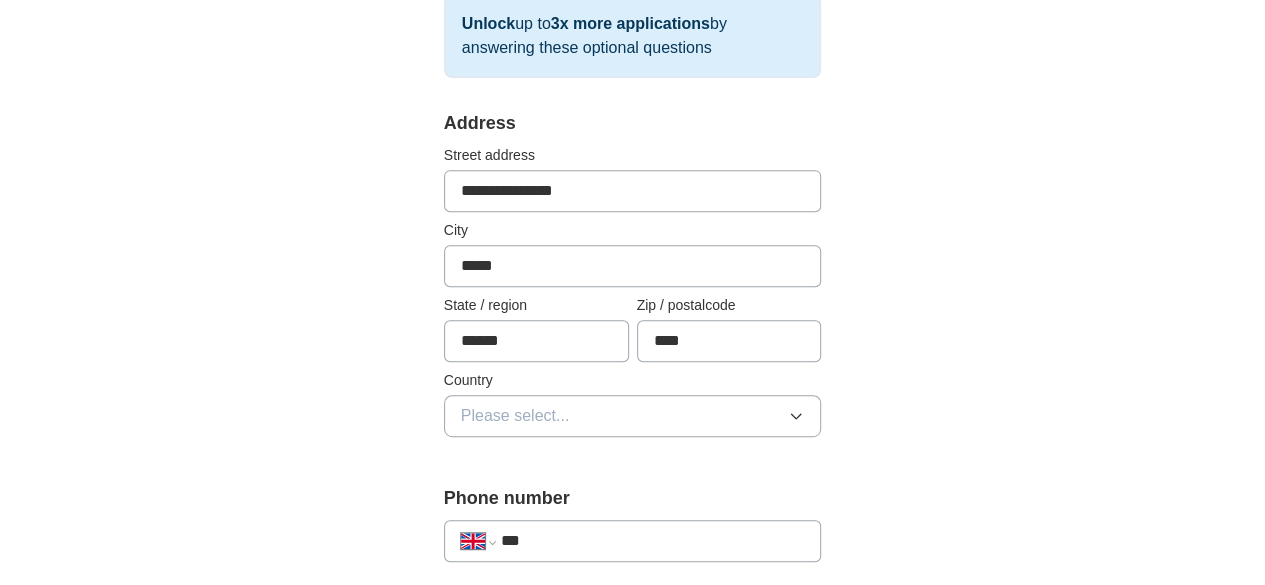 type on "*****" 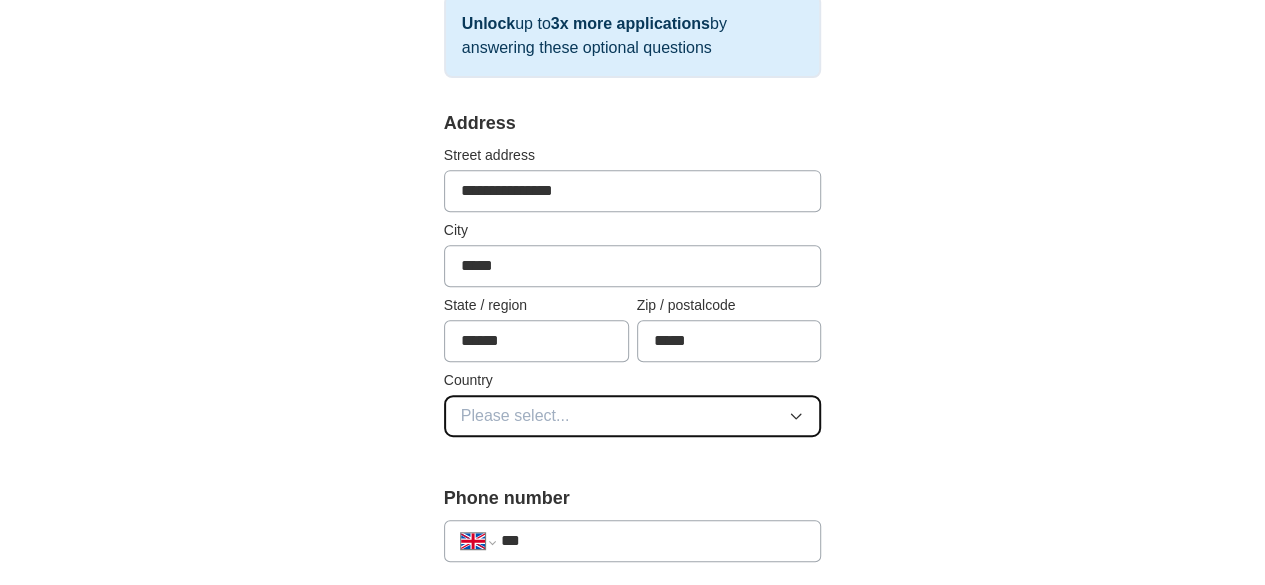 click on "Please select..." at bounding box center [633, 416] 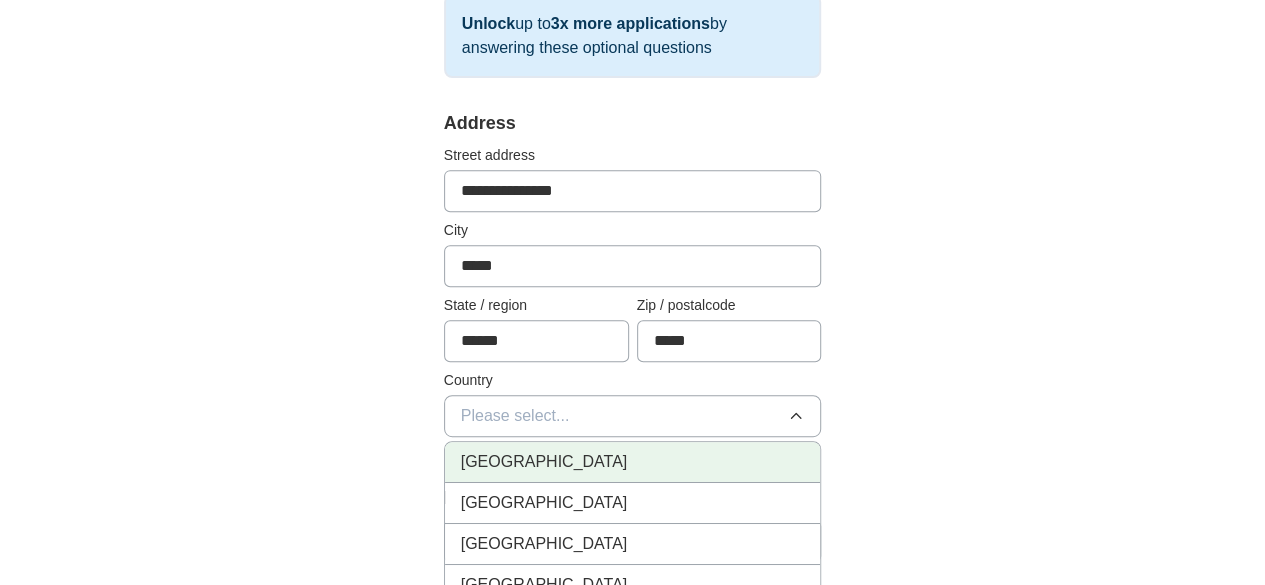 click on "[GEOGRAPHIC_DATA]" at bounding box center [633, 462] 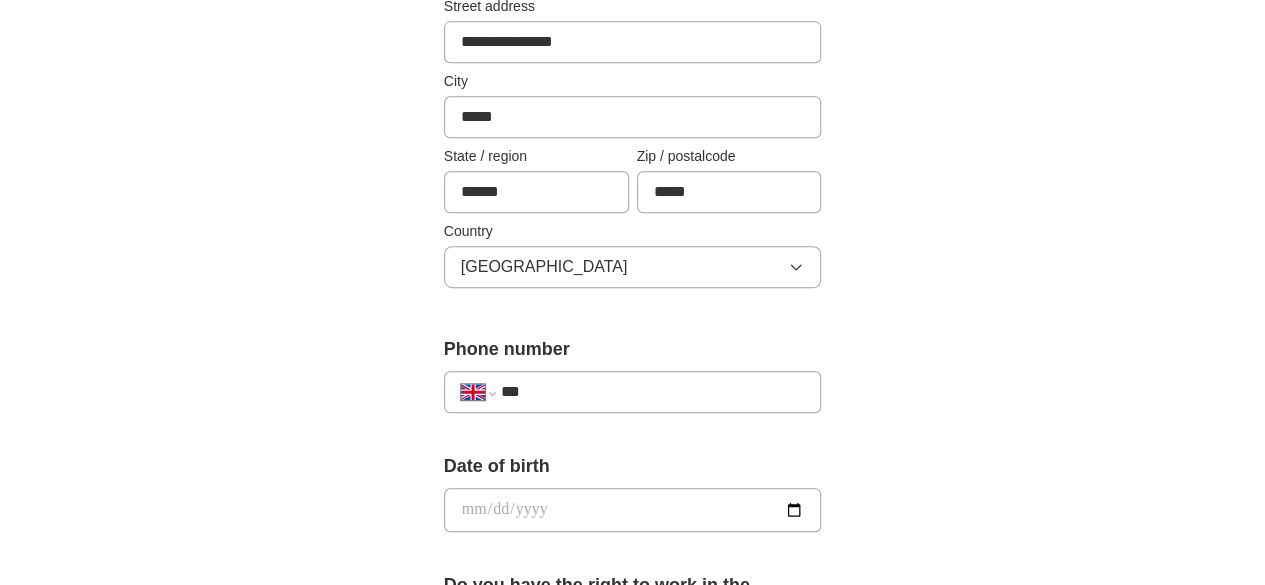 scroll, scrollTop: 580, scrollLeft: 0, axis: vertical 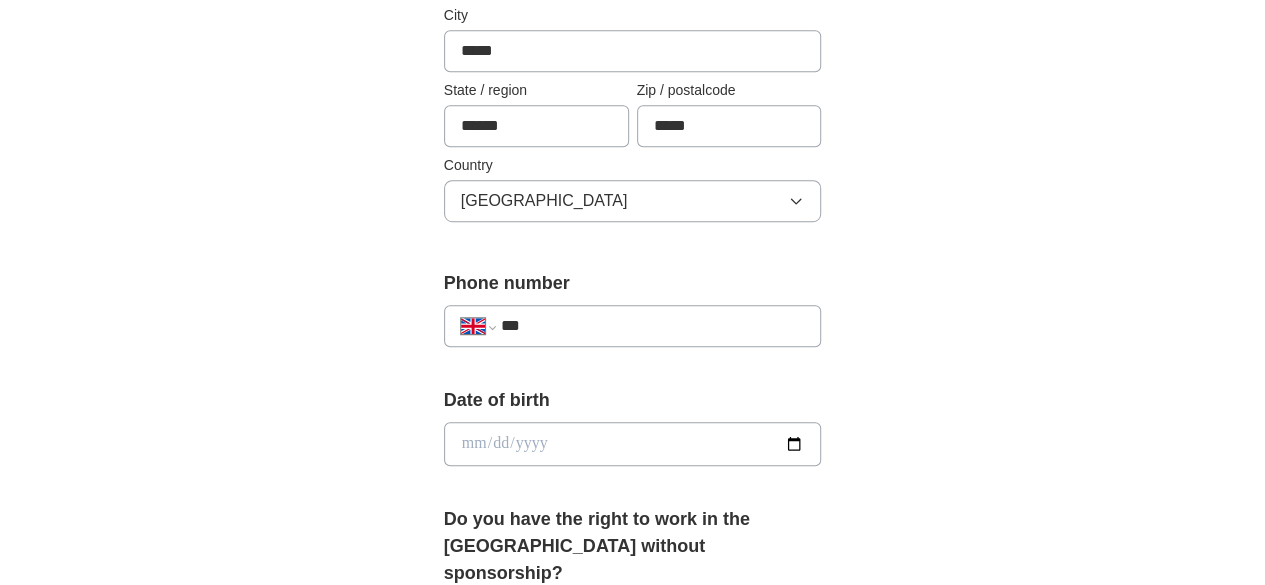 click on "***" at bounding box center [653, 326] 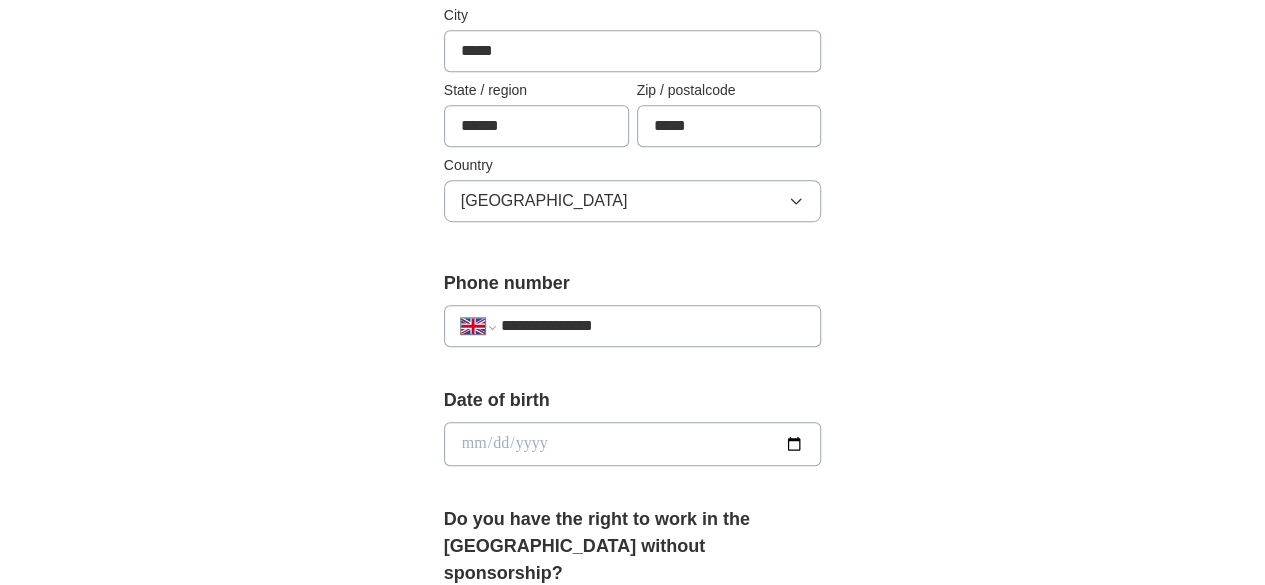 type on "**********" 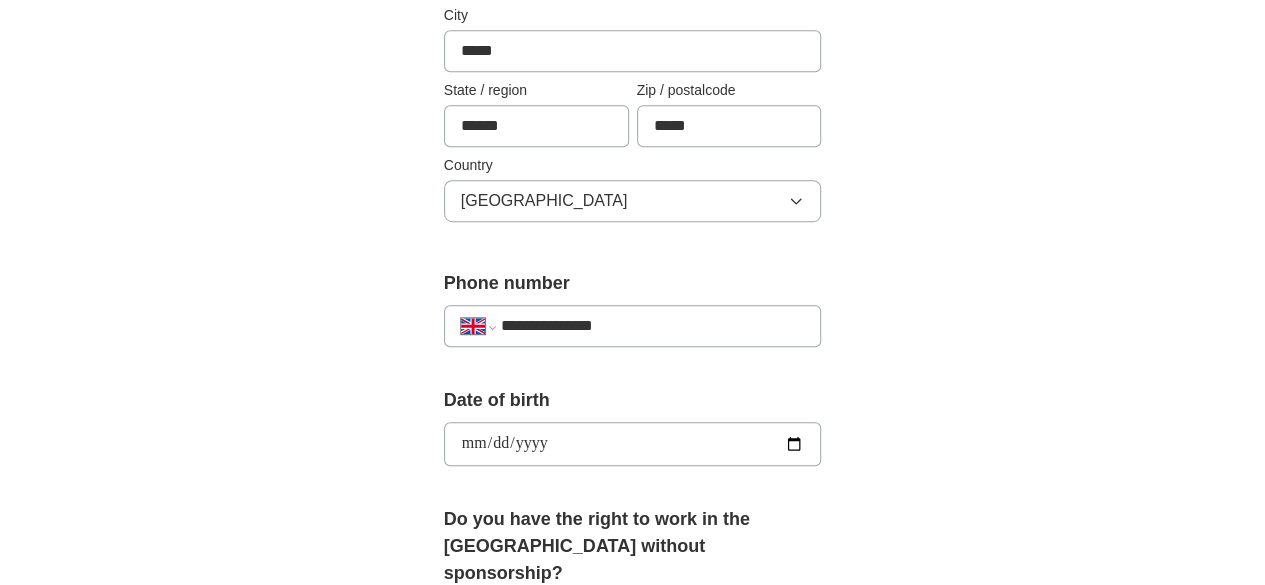 type on "**********" 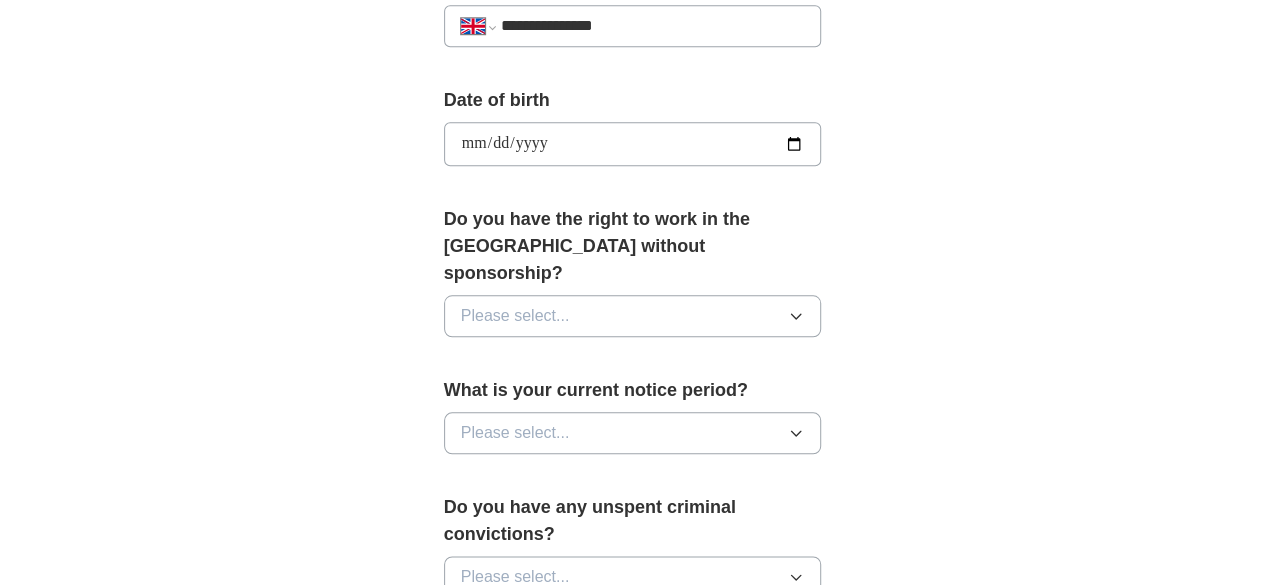 scroll, scrollTop: 882, scrollLeft: 0, axis: vertical 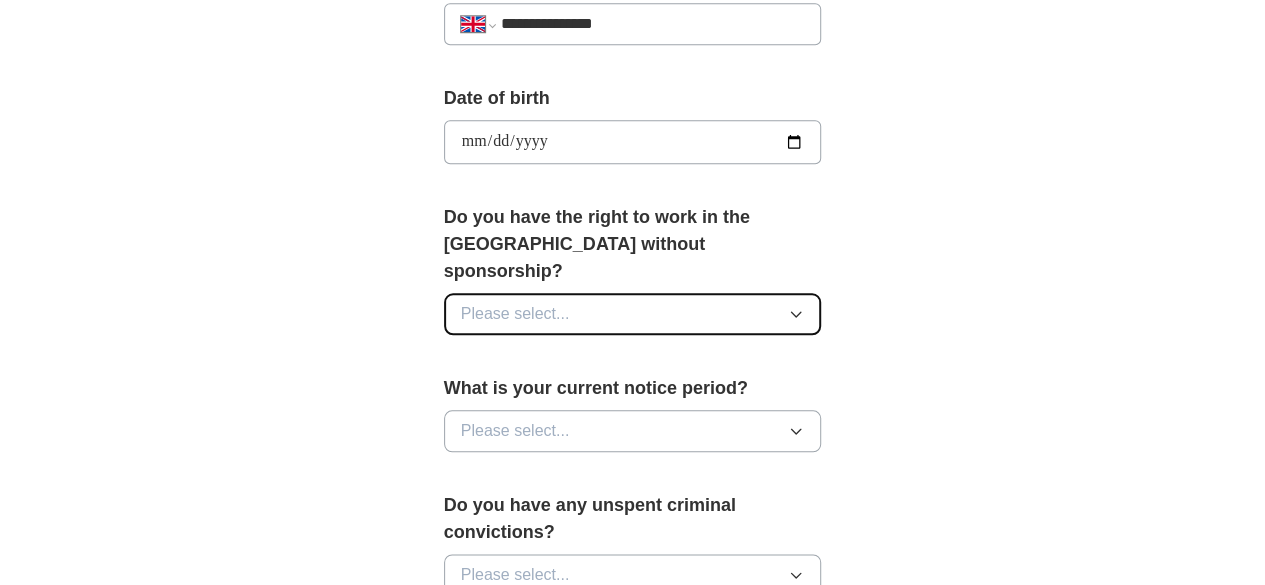 click on "Please select..." at bounding box center [633, 314] 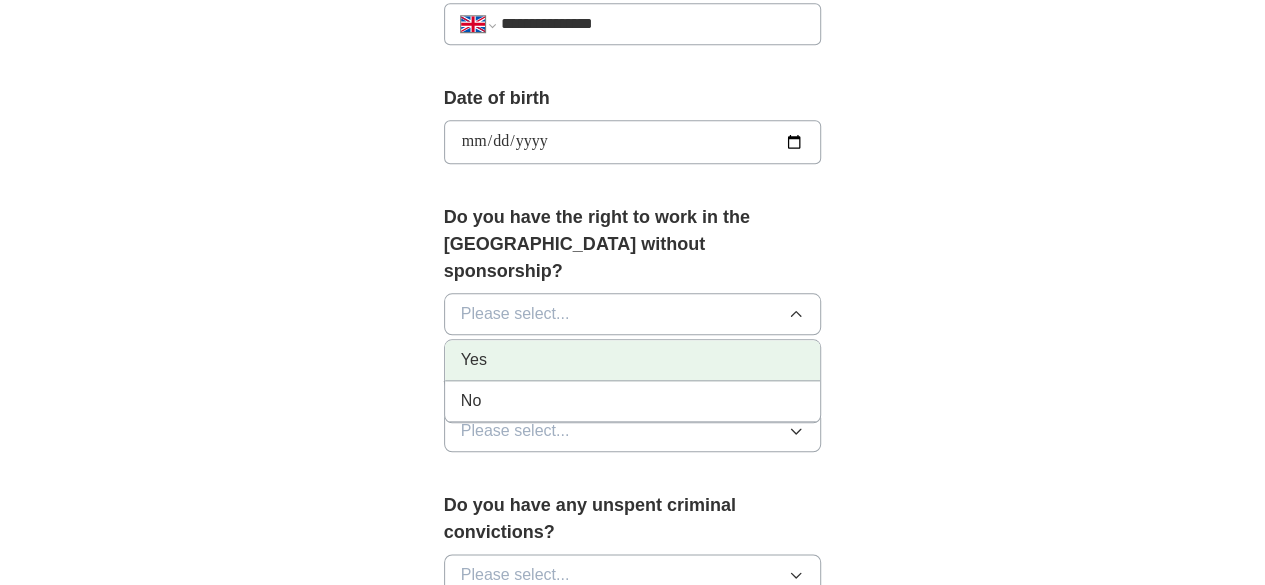 click on "Yes" at bounding box center [633, 360] 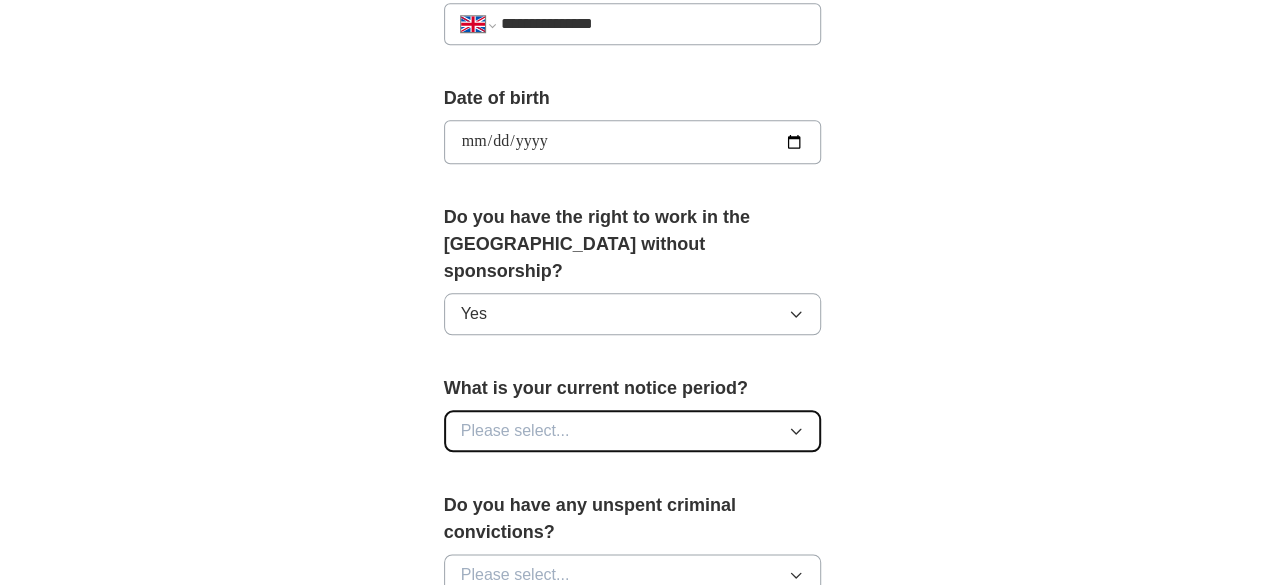 click on "Please select..." at bounding box center (633, 431) 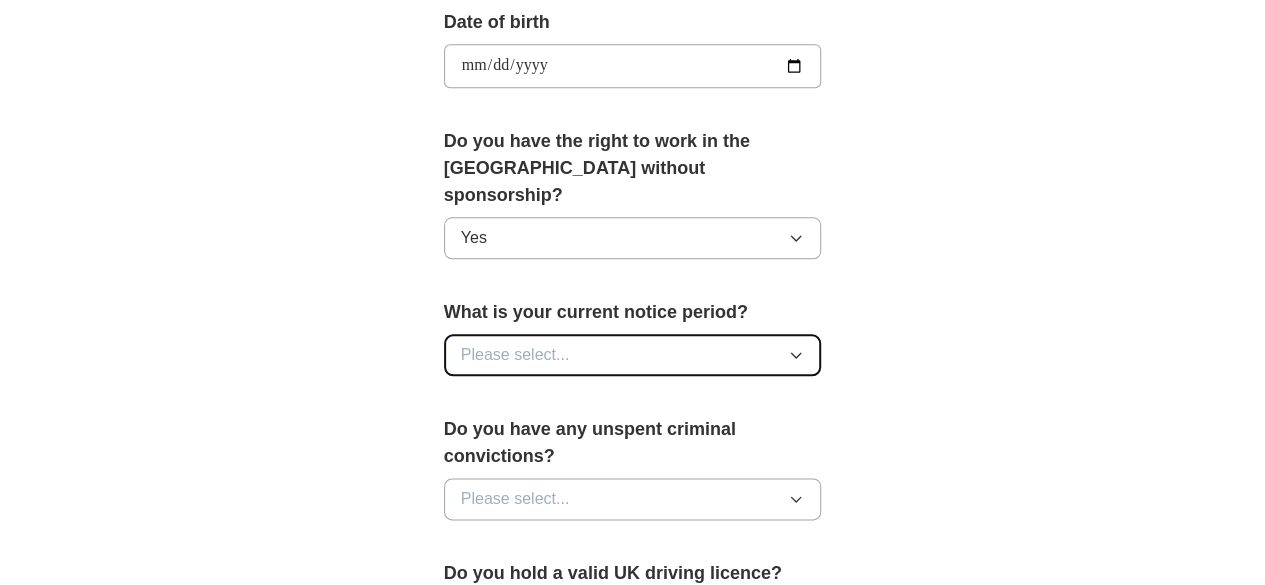 scroll, scrollTop: 971, scrollLeft: 0, axis: vertical 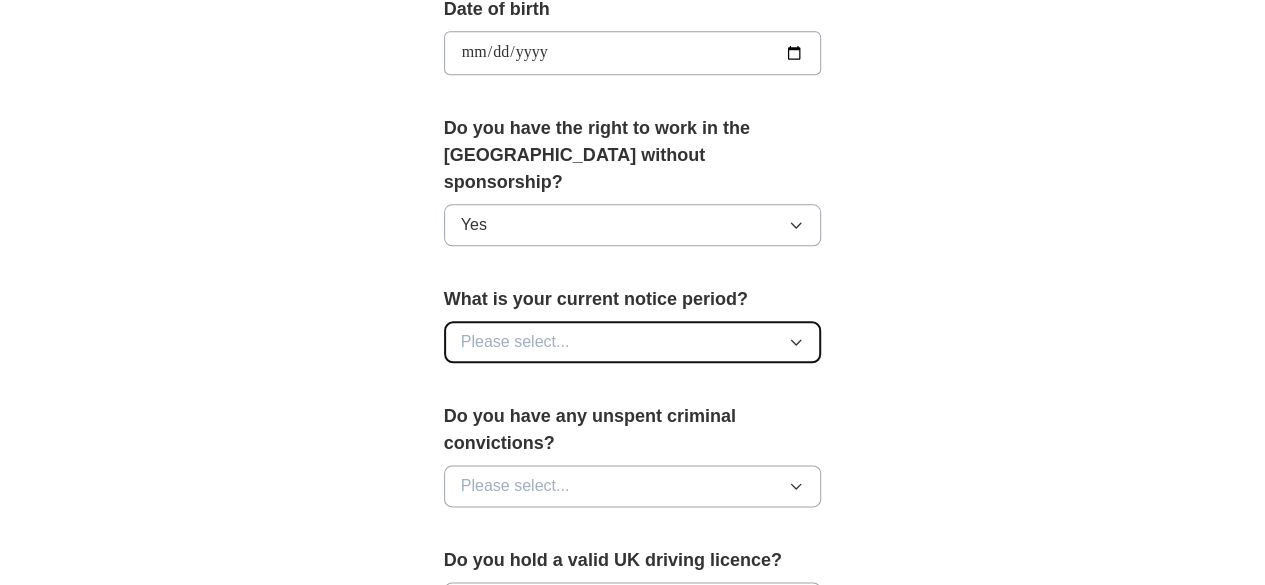 click on "Please select..." at bounding box center [633, 342] 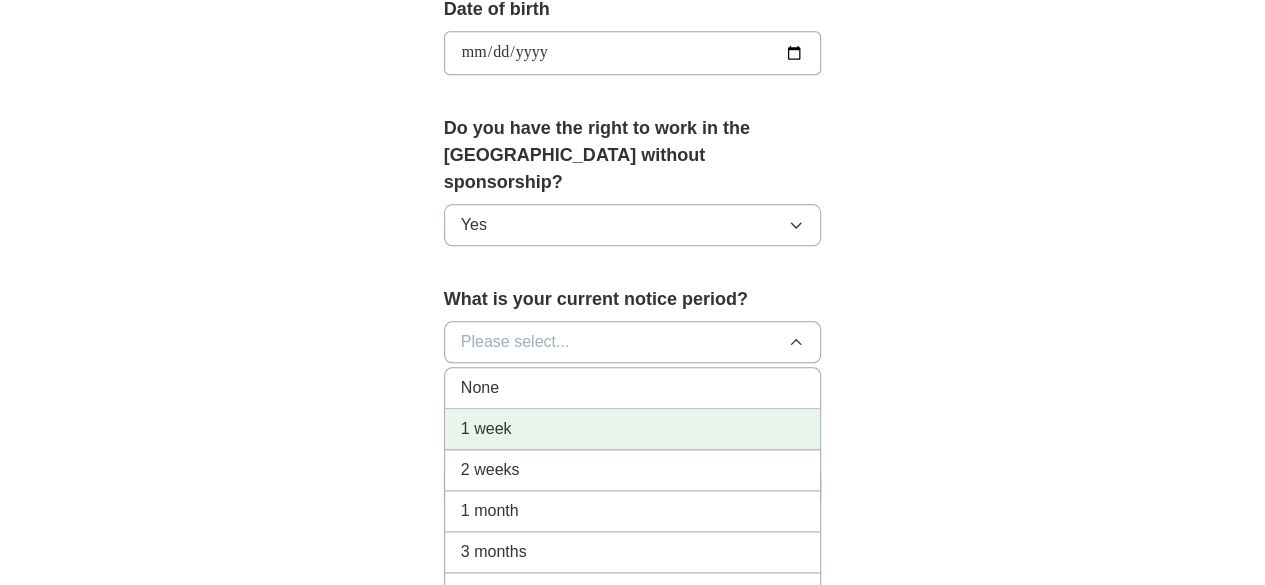click on "1 week" at bounding box center [633, 429] 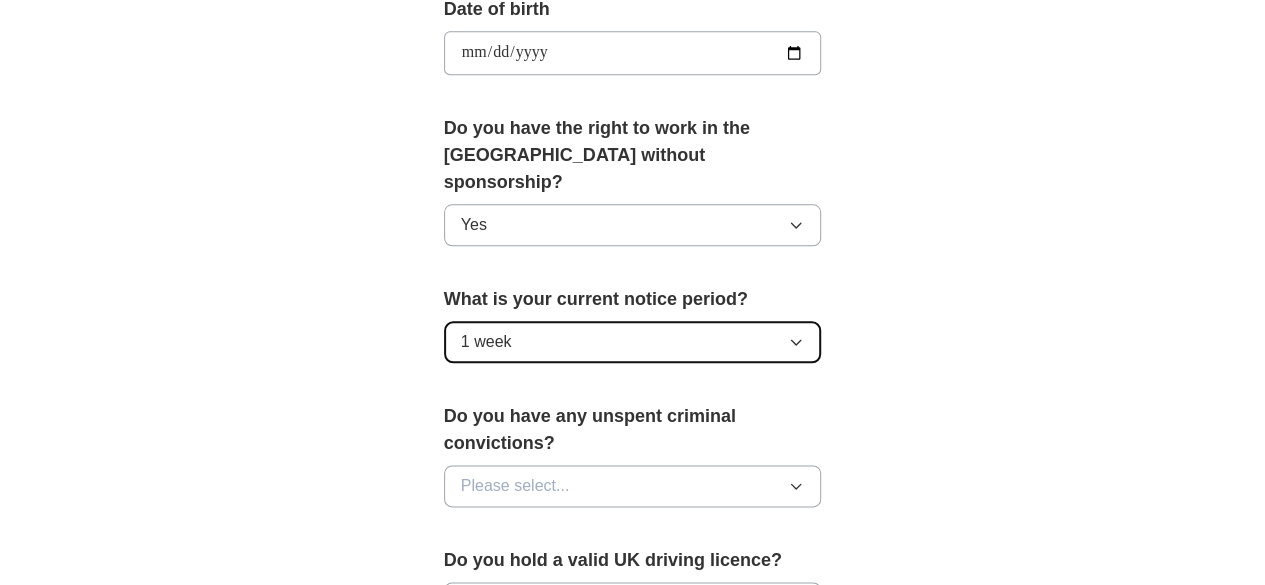 click on "1 week" at bounding box center [633, 342] 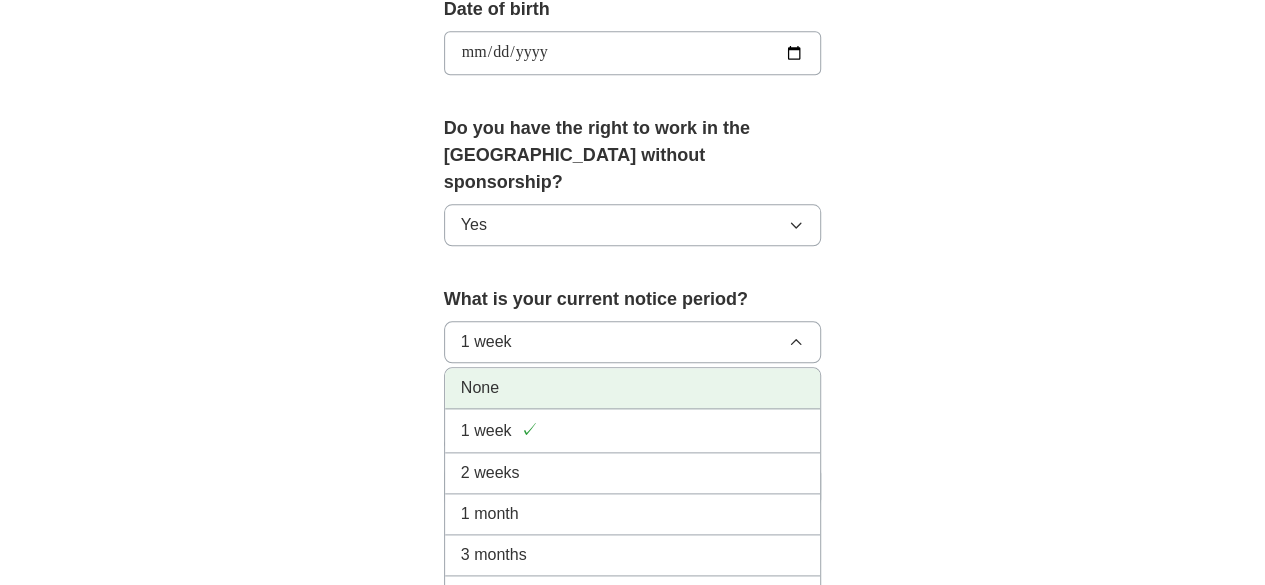 click on "None" at bounding box center [633, 388] 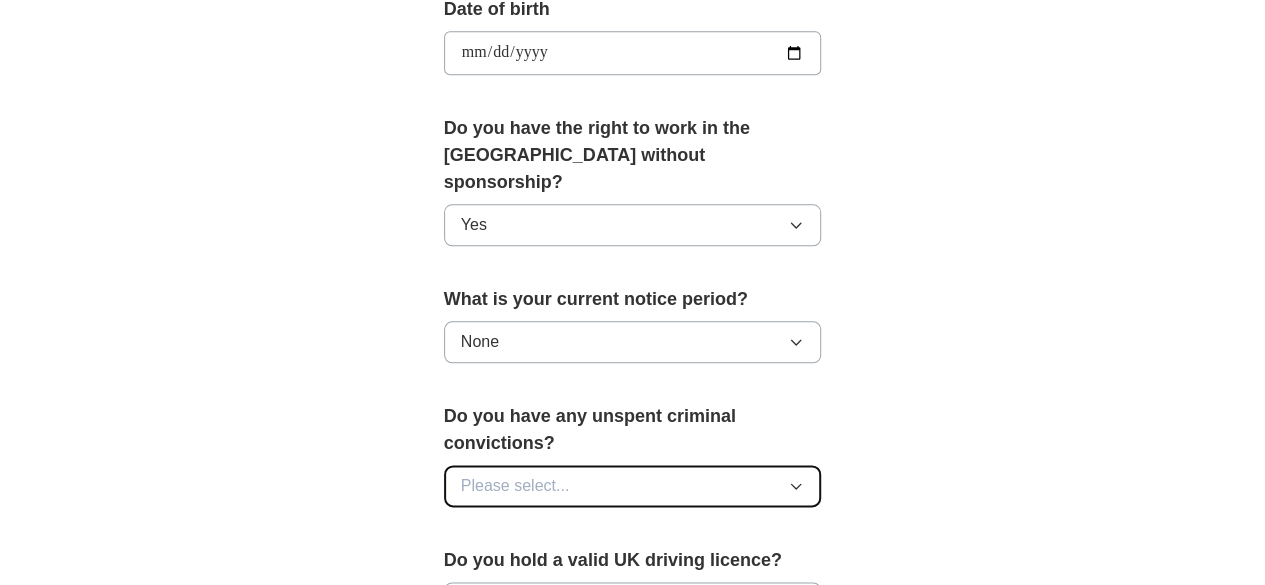 click on "Please select..." at bounding box center [633, 486] 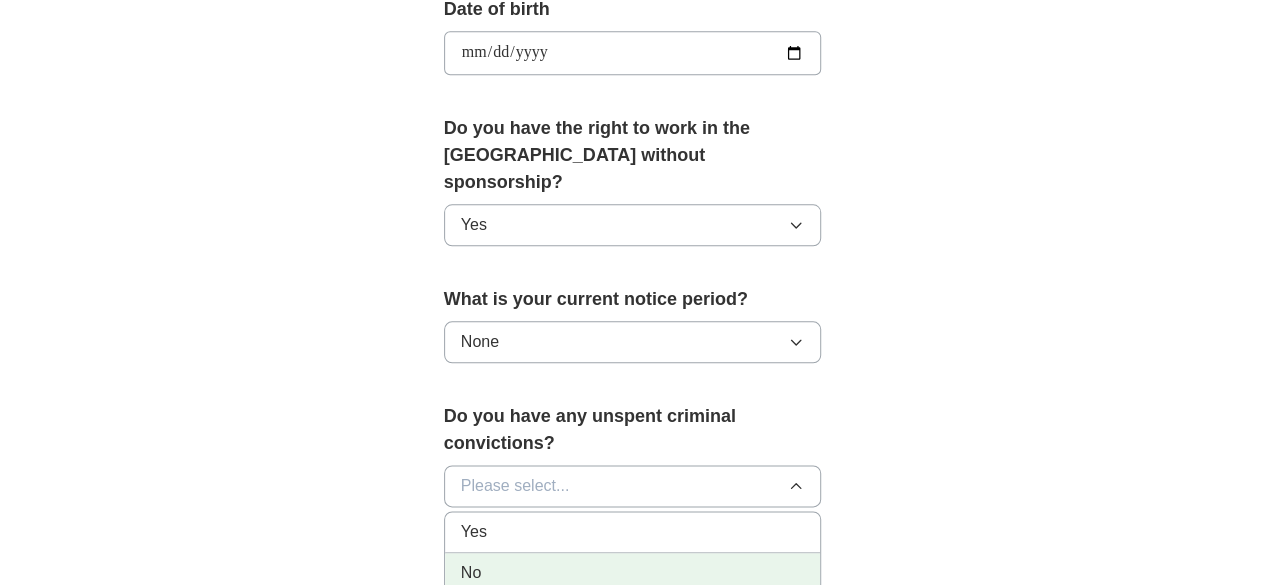 click on "No" at bounding box center [633, 573] 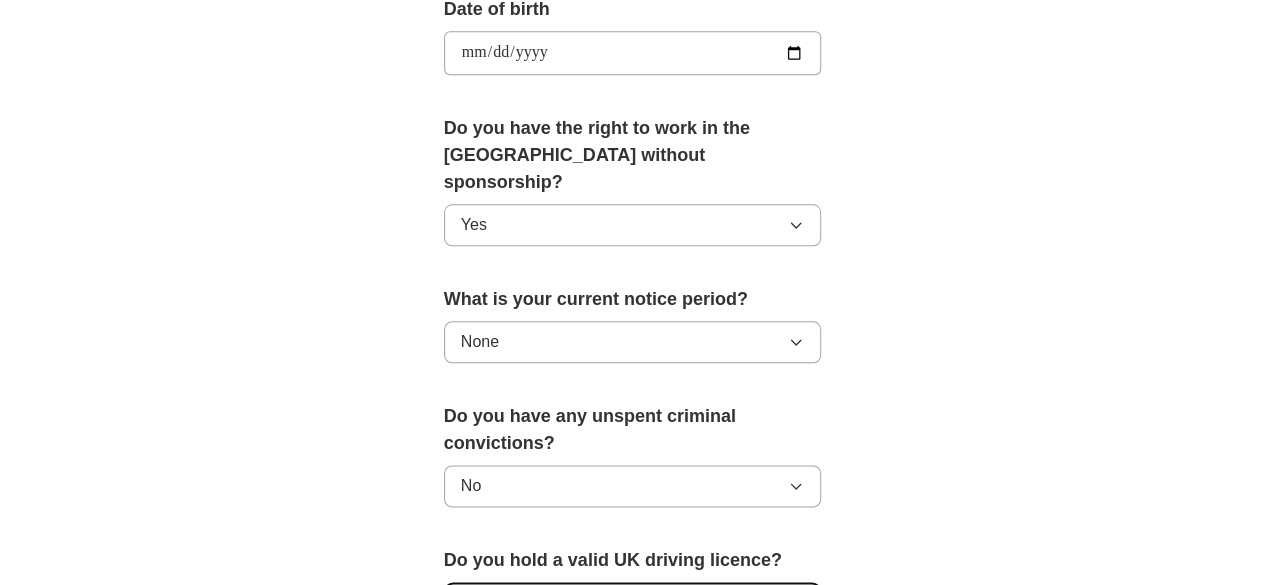 click on "Please select..." at bounding box center (633, 603) 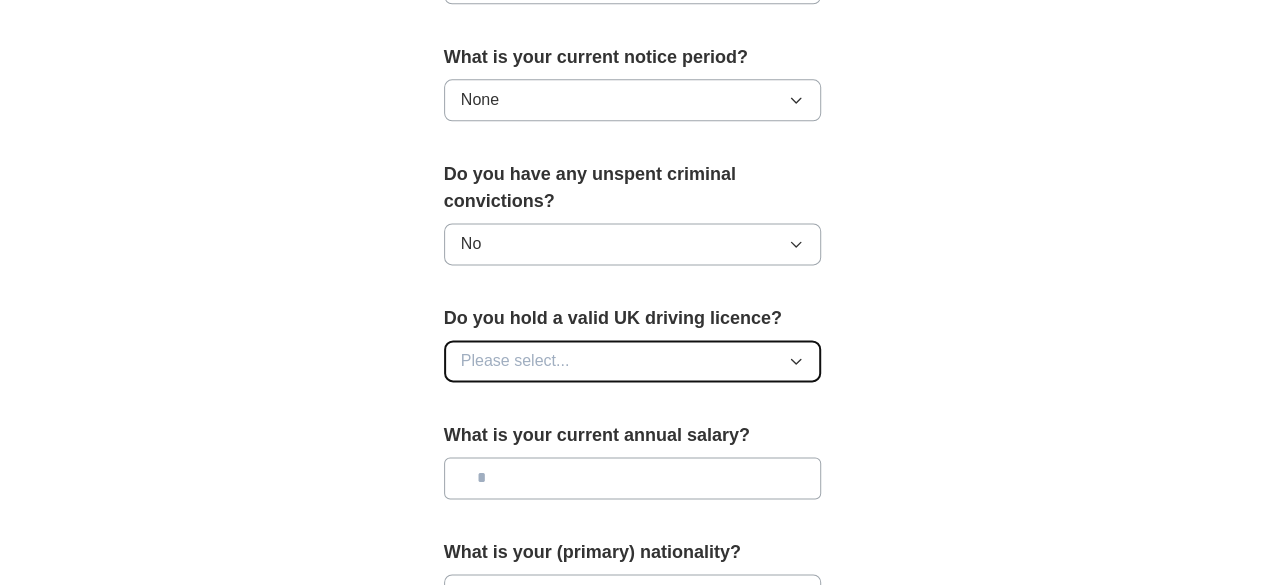scroll, scrollTop: 1216, scrollLeft: 0, axis: vertical 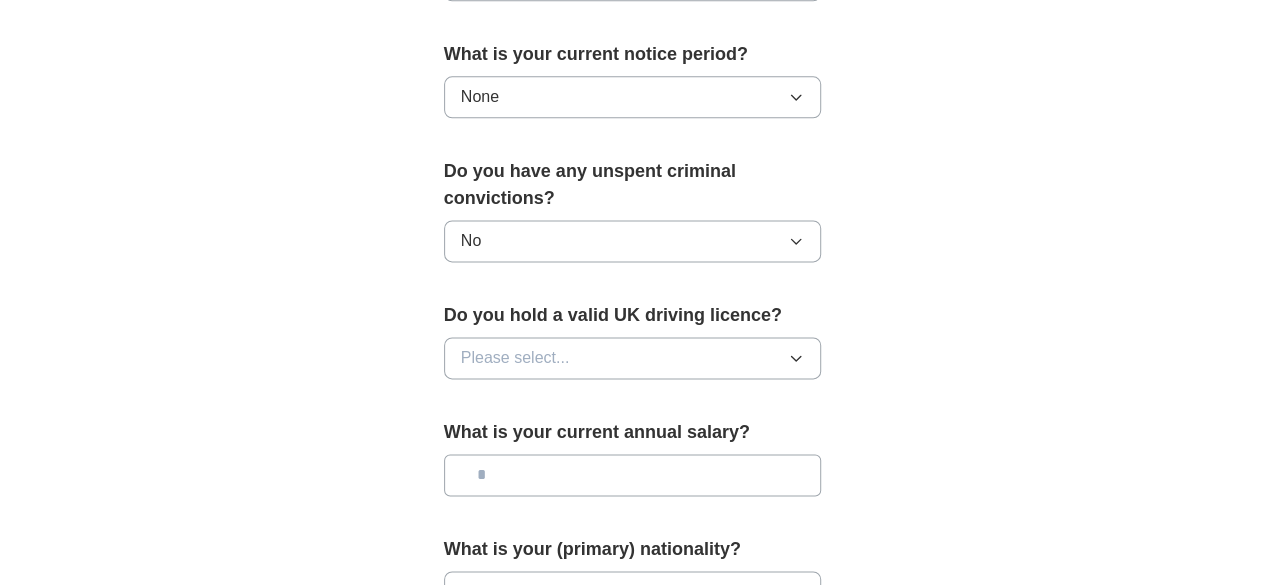 click on "Do you hold a valid UK driving licence? Please select..." at bounding box center (633, 348) 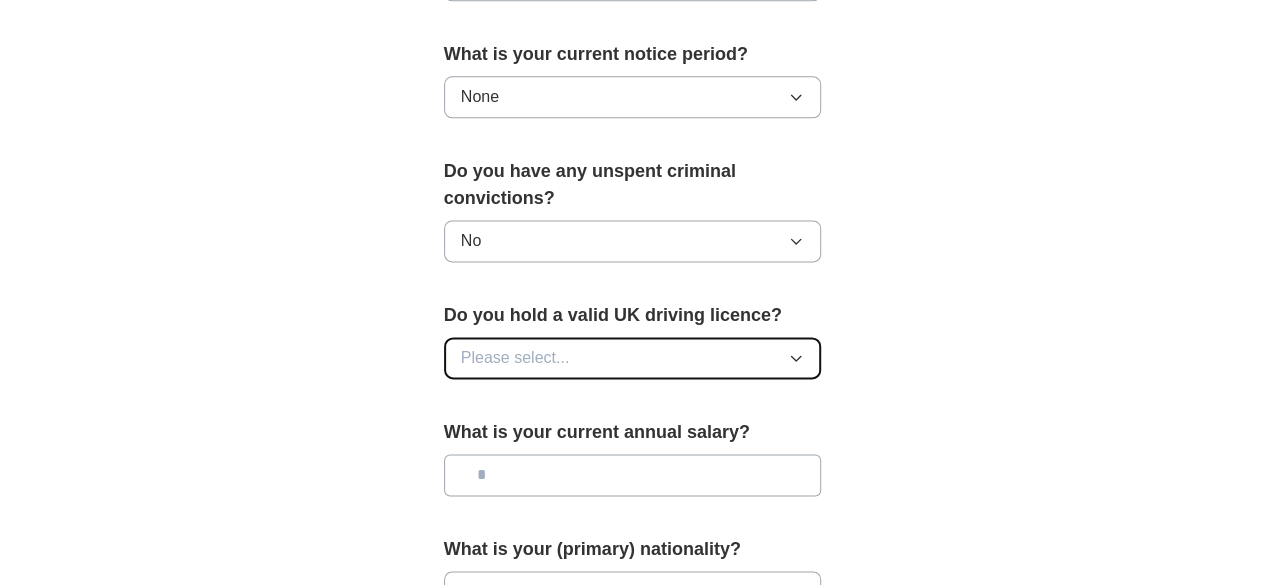 click on "Please select..." at bounding box center (633, 358) 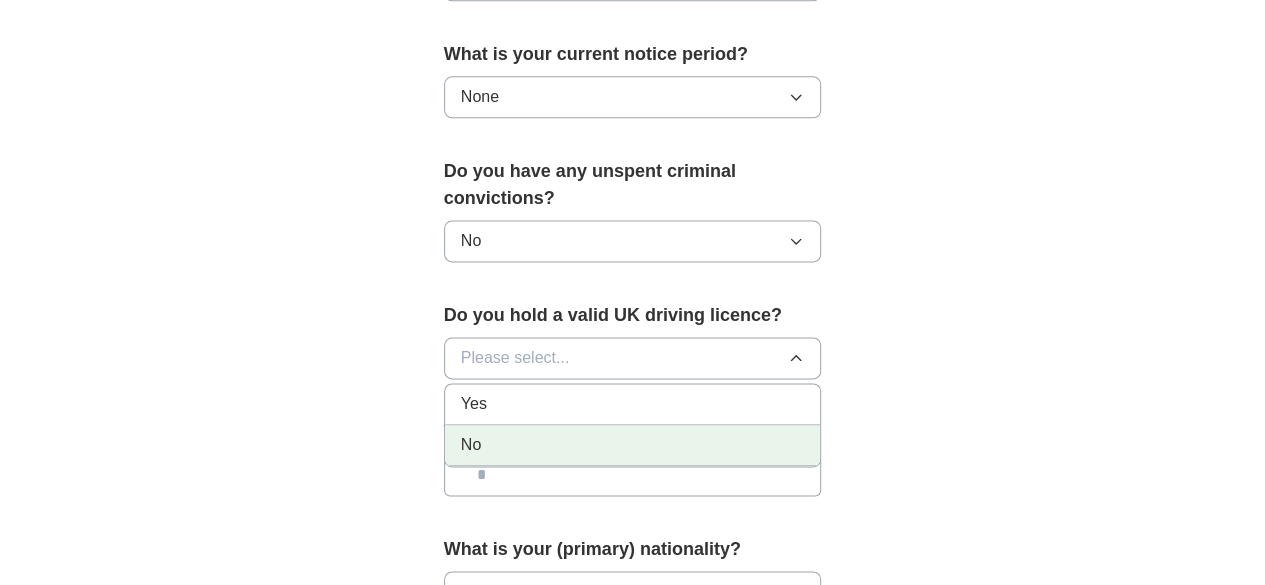 click on "No" at bounding box center (633, 445) 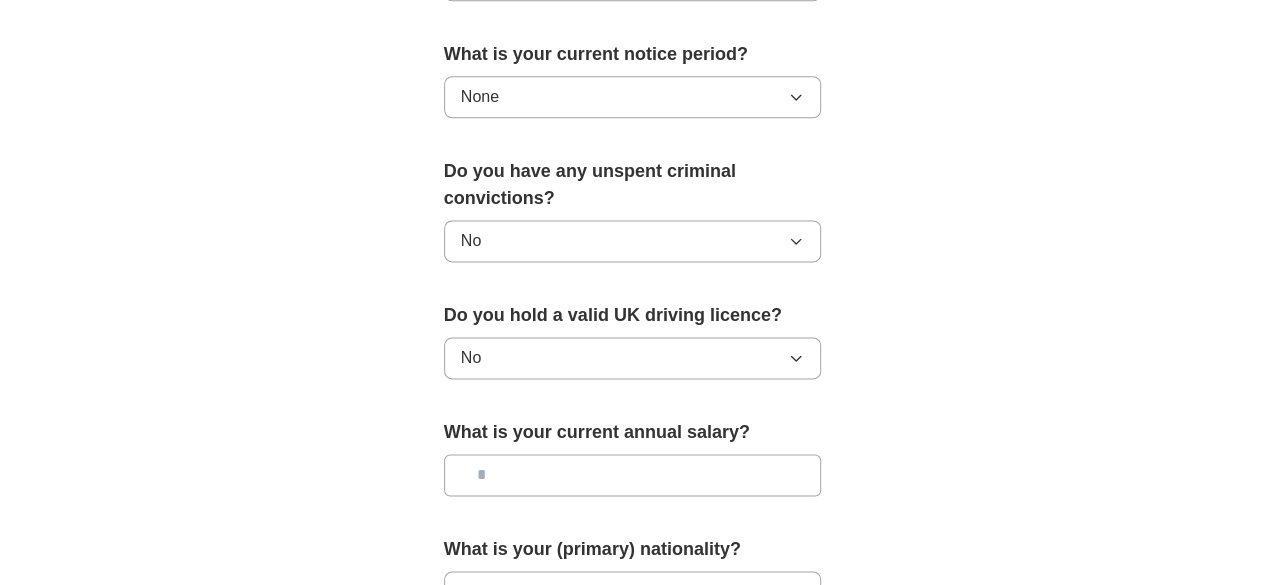 click at bounding box center (633, 475) 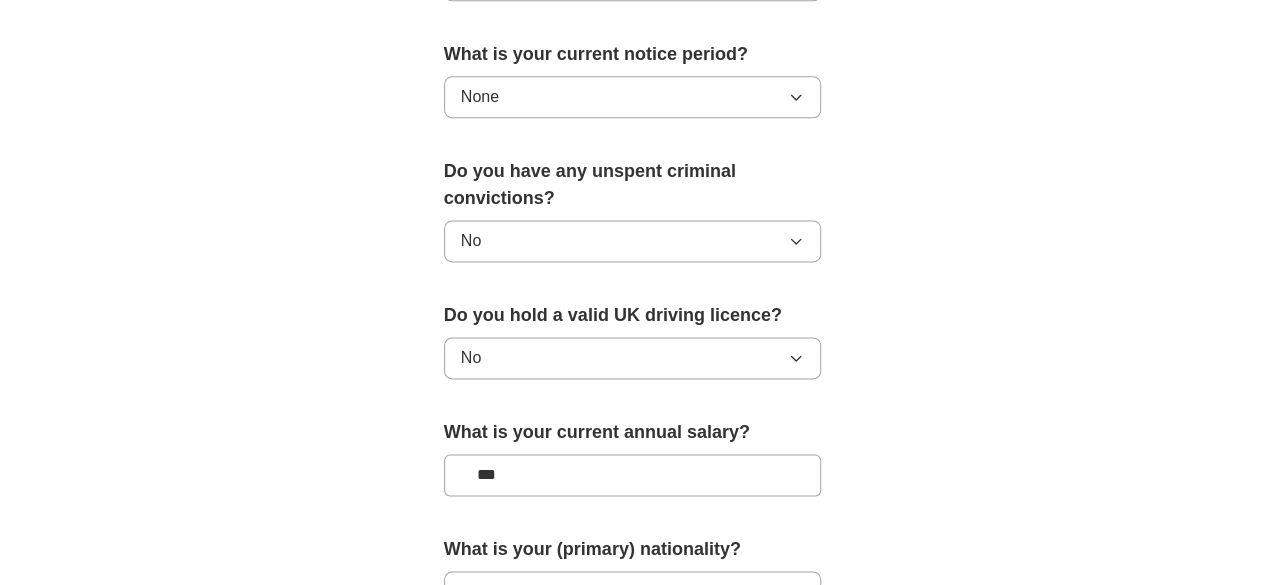 type on "**" 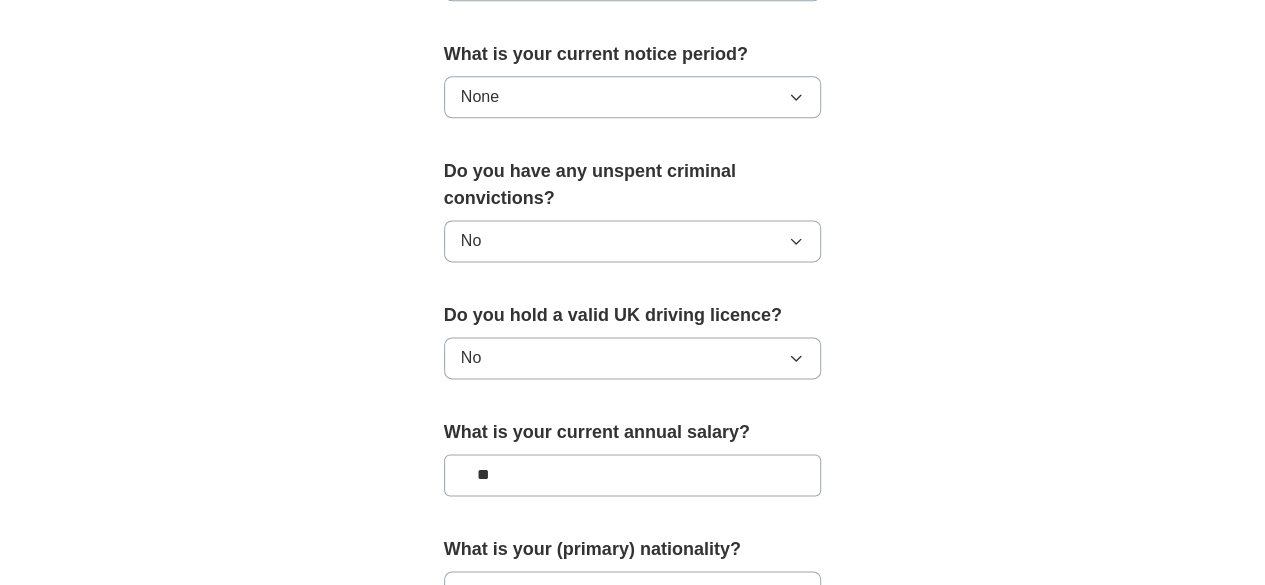 type on "**" 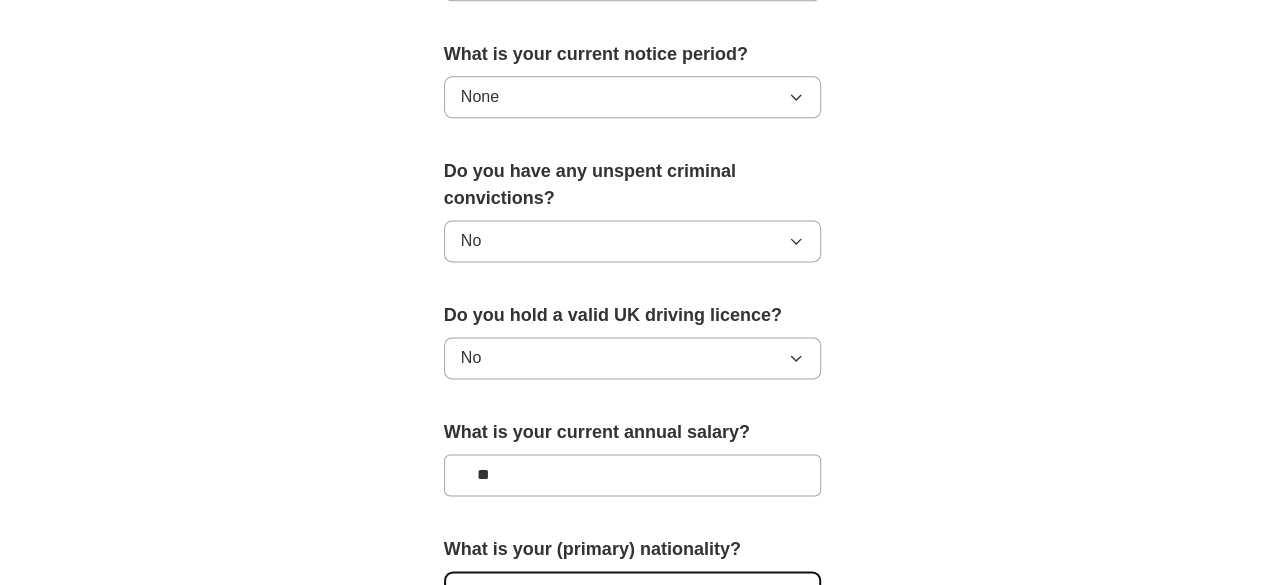 click on "Please select..." at bounding box center (633, 592) 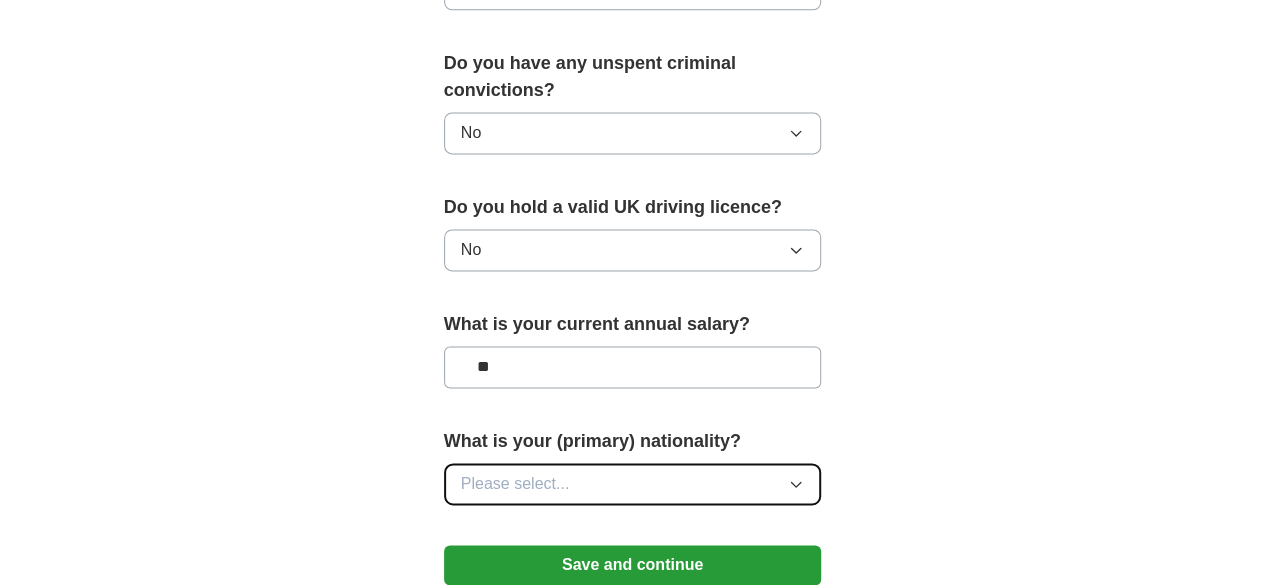 scroll, scrollTop: 1344, scrollLeft: 0, axis: vertical 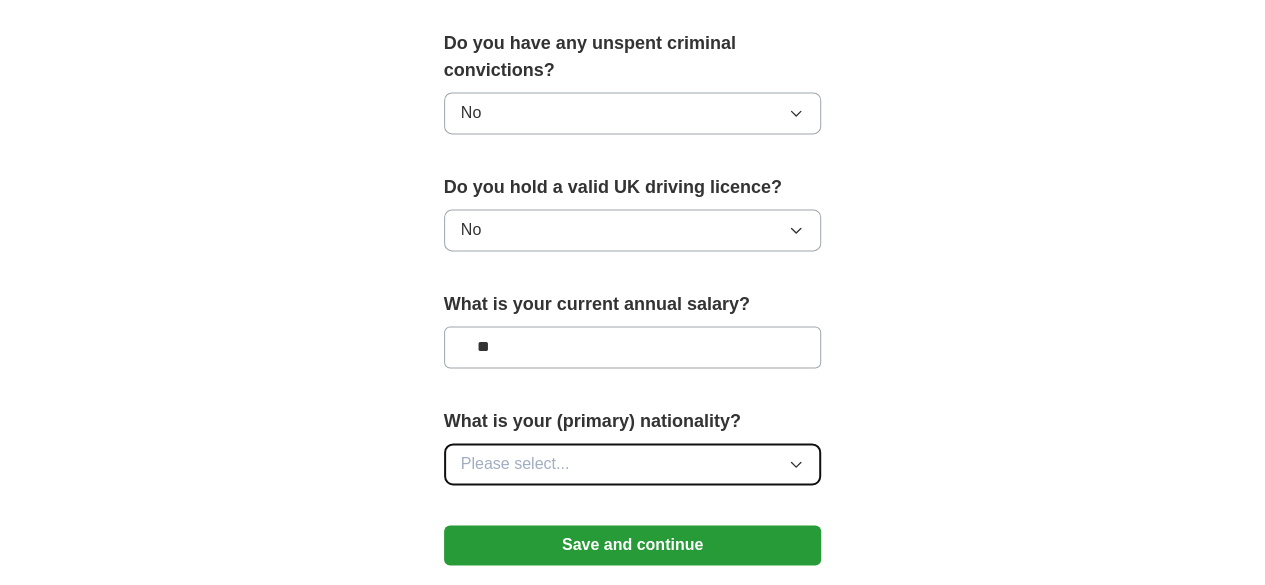 click on "Please select..." at bounding box center (633, 464) 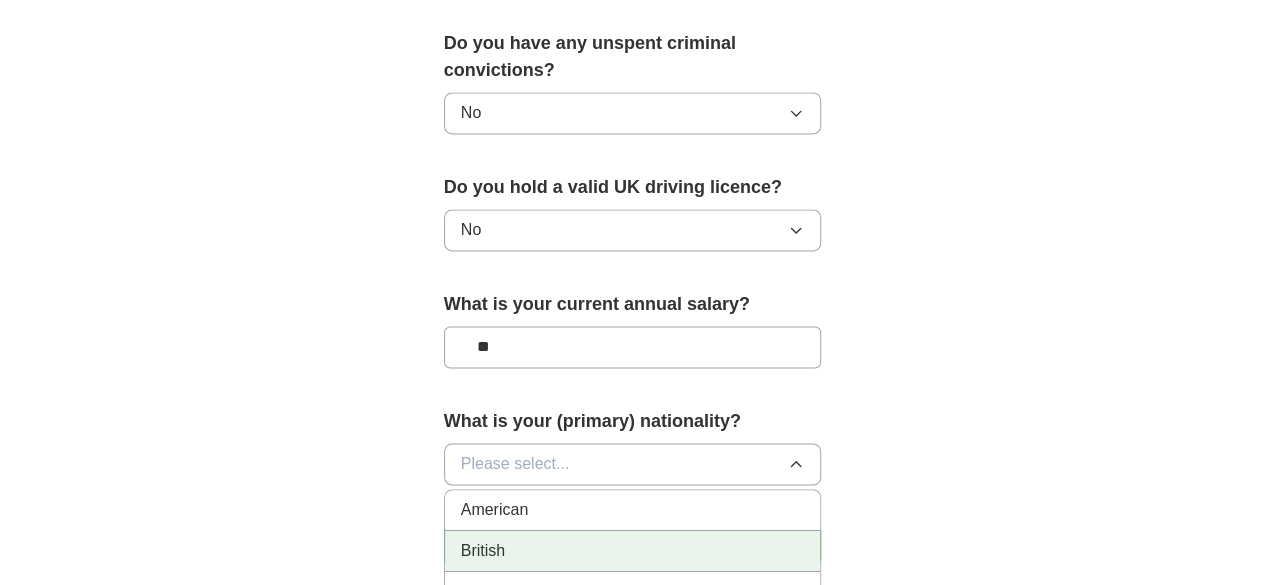 click on "British" at bounding box center [633, 551] 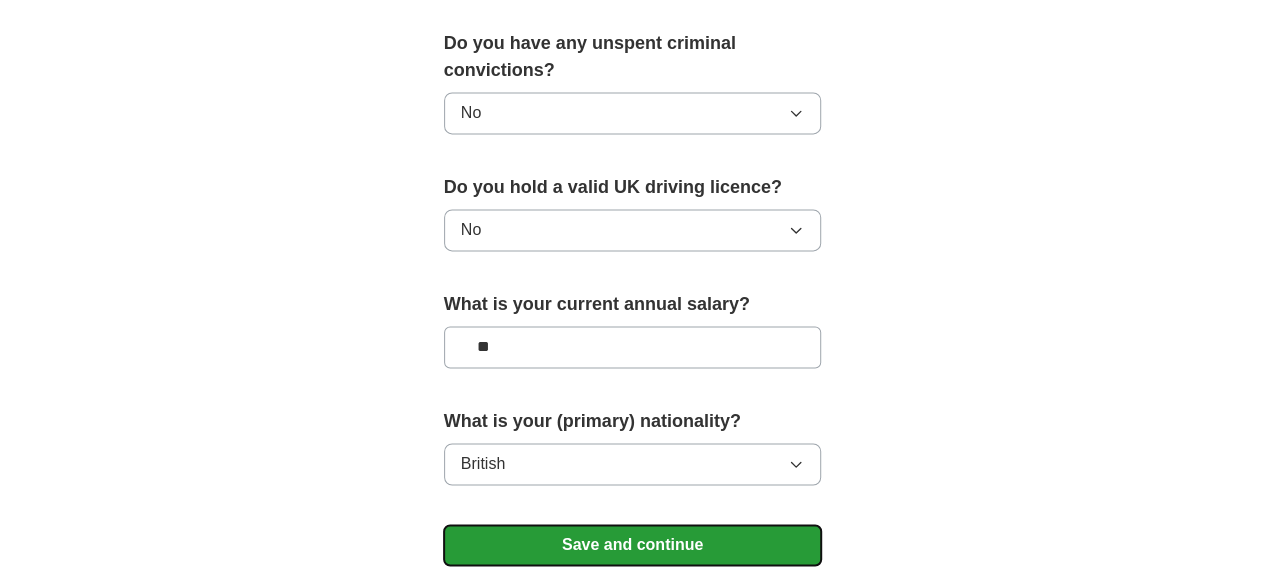 click on "Save and continue" at bounding box center (633, 545) 